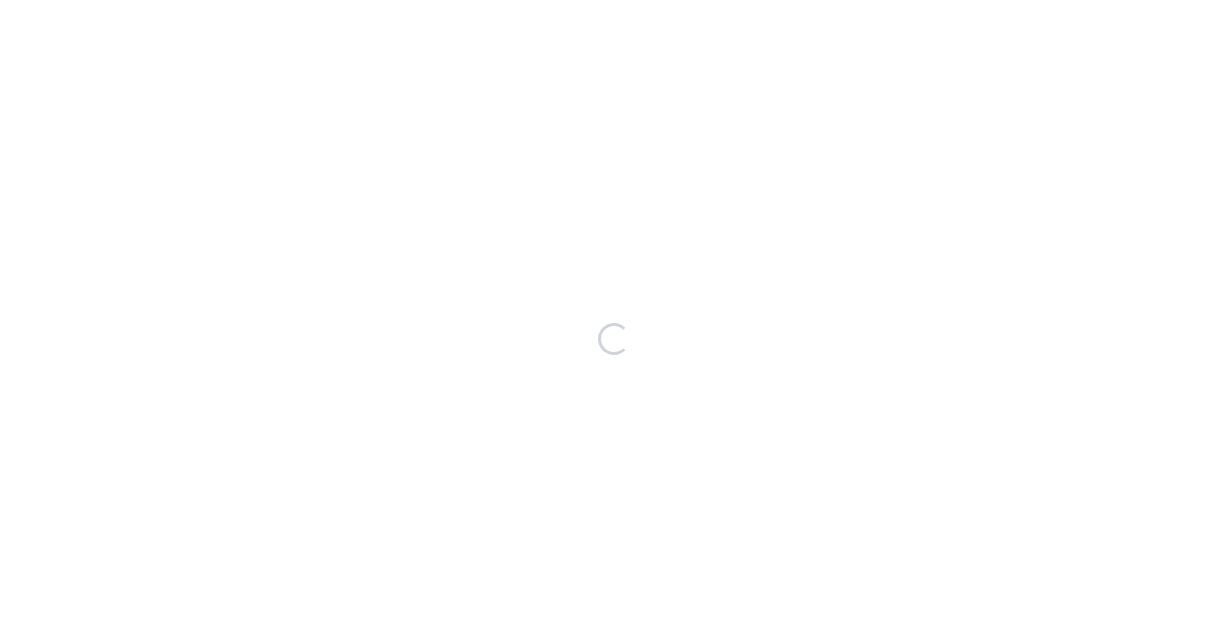 scroll, scrollTop: 0, scrollLeft: 0, axis: both 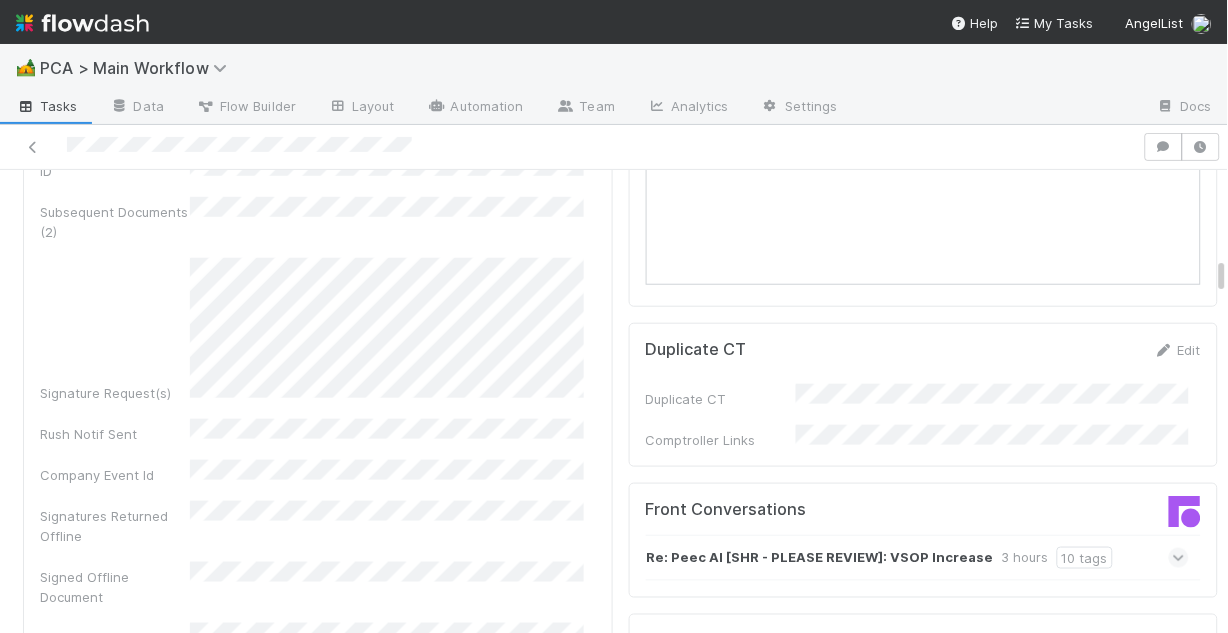 click at bounding box center [1179, 558] 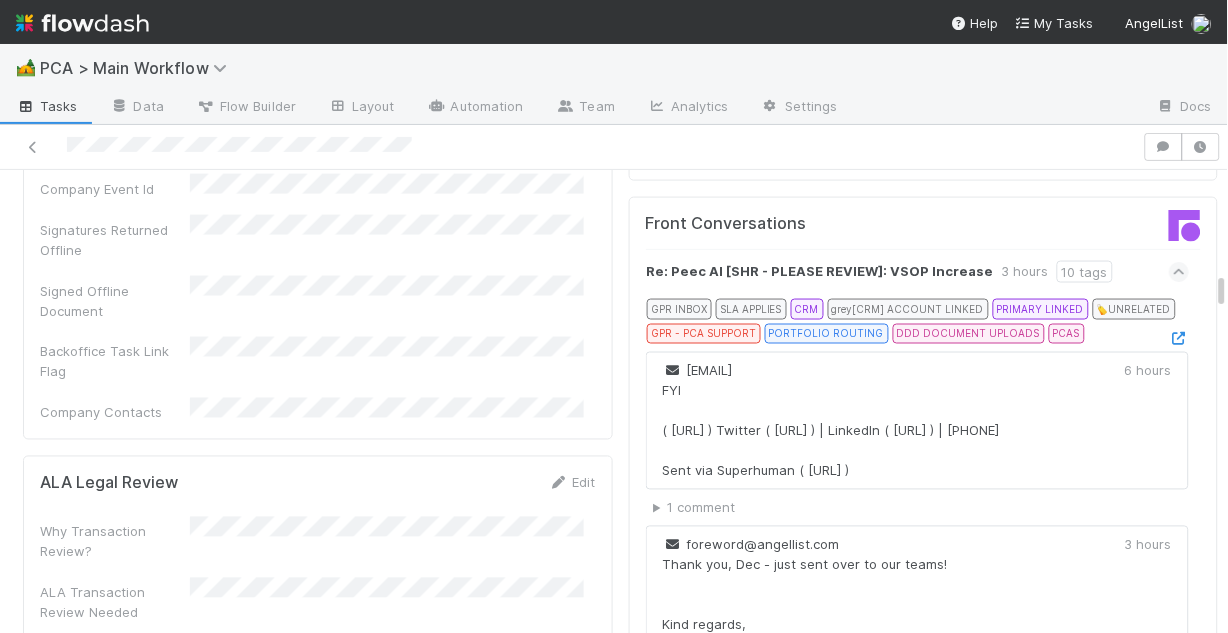 scroll, scrollTop: 2160, scrollLeft: 0, axis: vertical 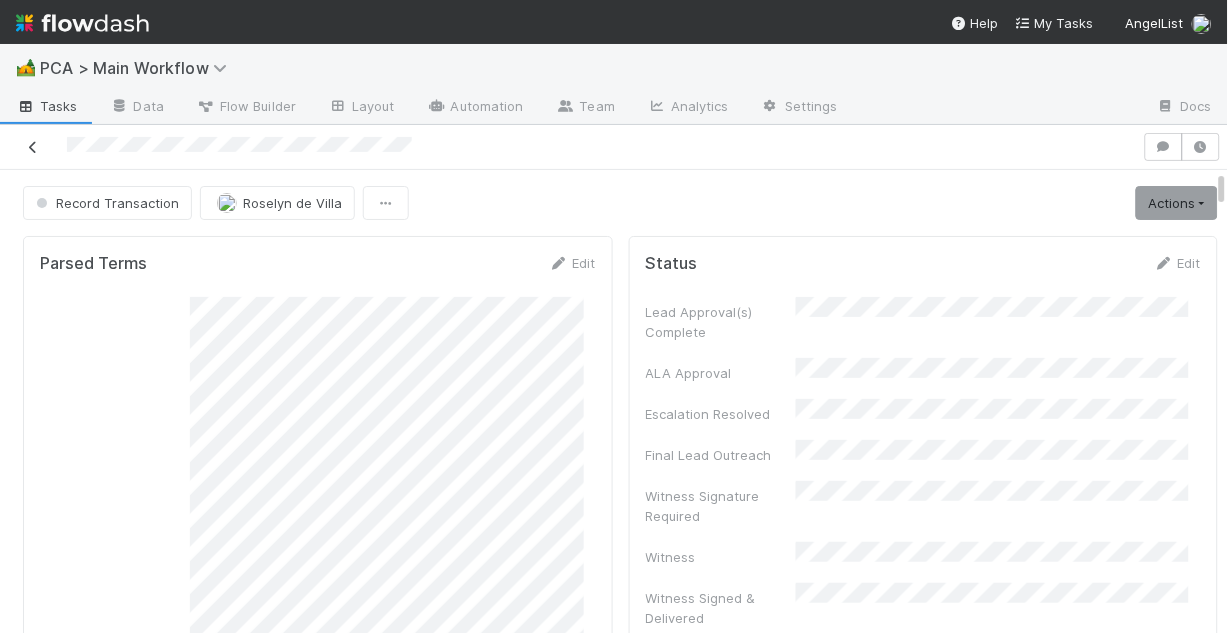 click at bounding box center (33, 147) 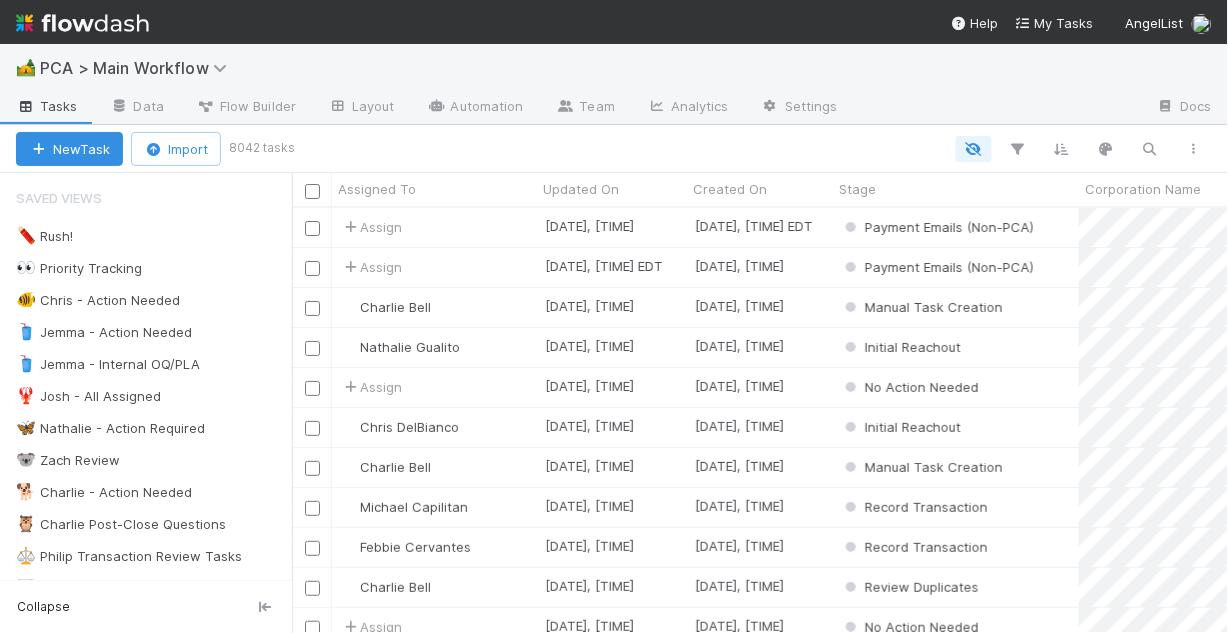 scroll, scrollTop: 13, scrollLeft: 13, axis: both 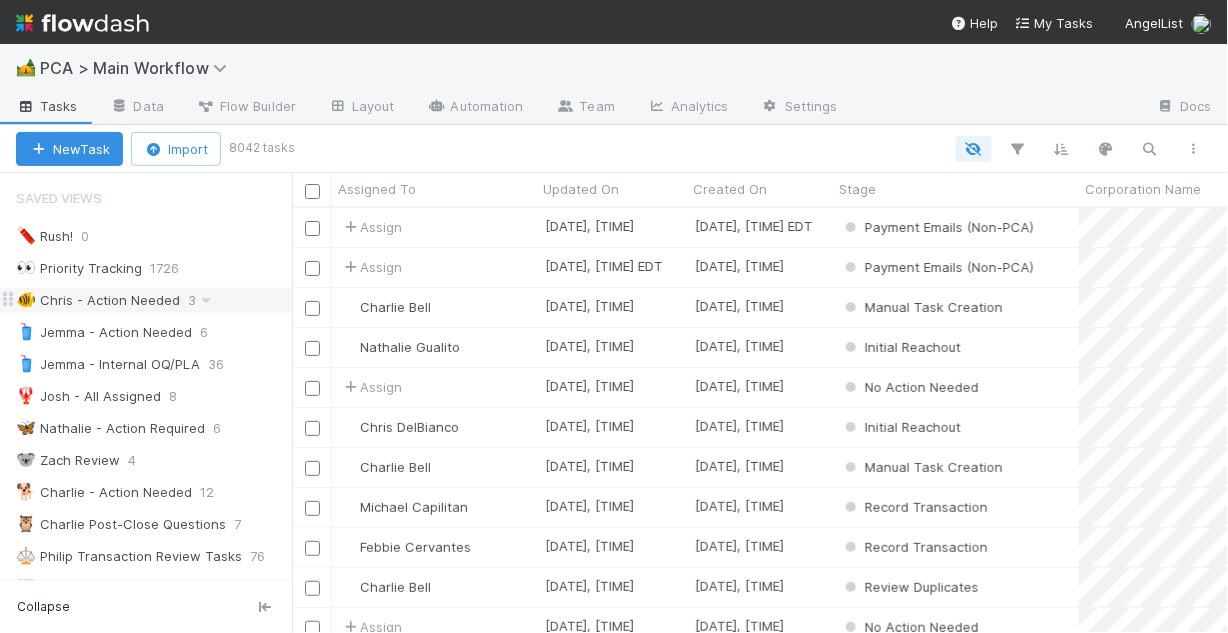 click on "🐠 [FIRST] - Action Needed" at bounding box center [98, 300] 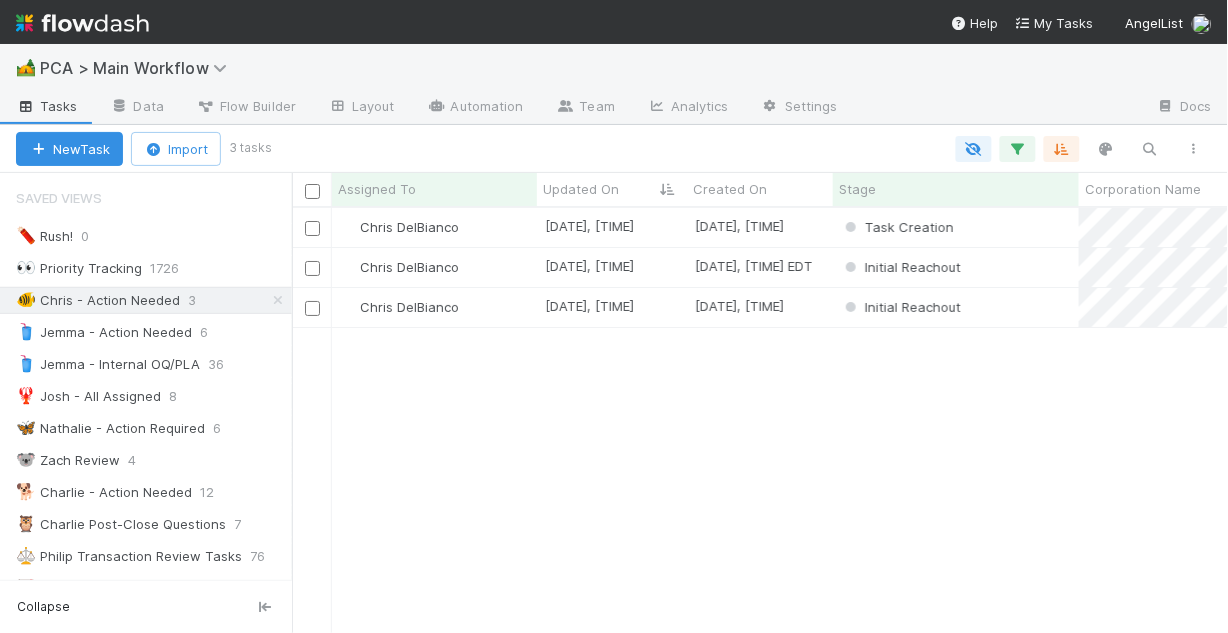 scroll, scrollTop: 13, scrollLeft: 13, axis: both 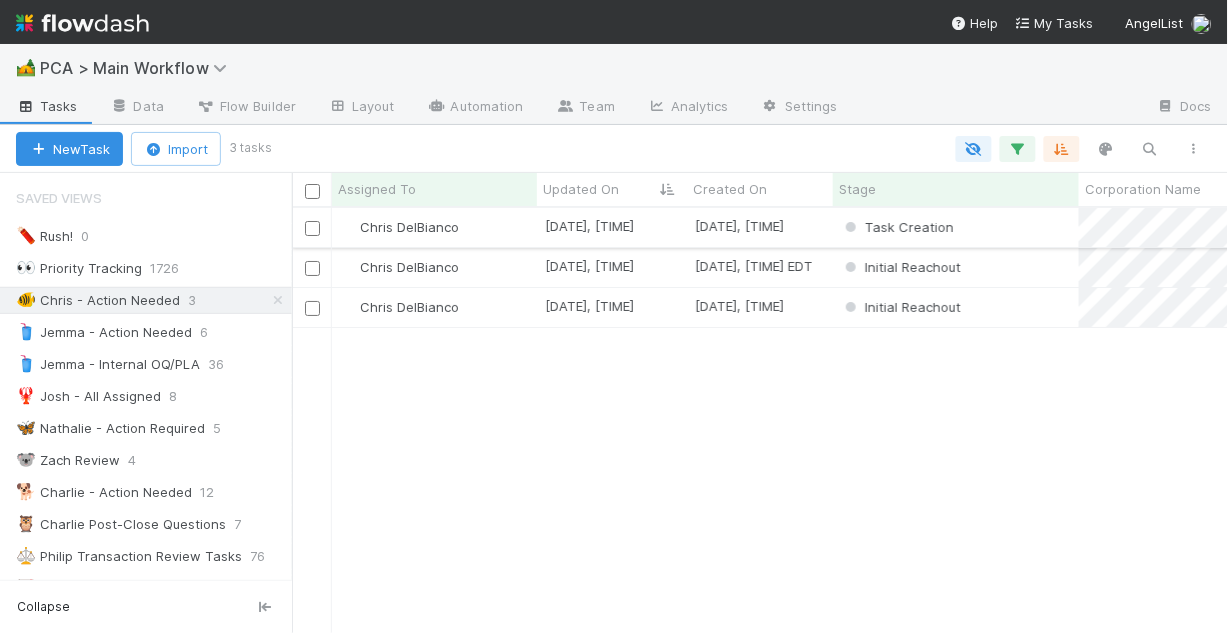 click on "Chris DelBianco" at bounding box center (434, 227) 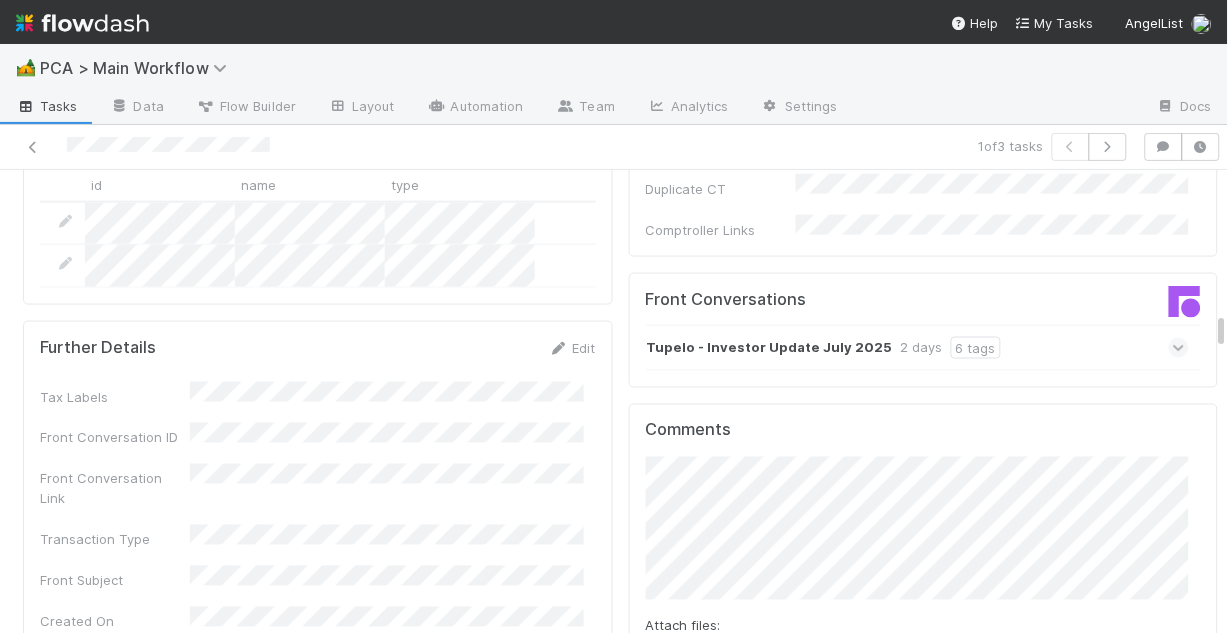 scroll, scrollTop: 2080, scrollLeft: 0, axis: vertical 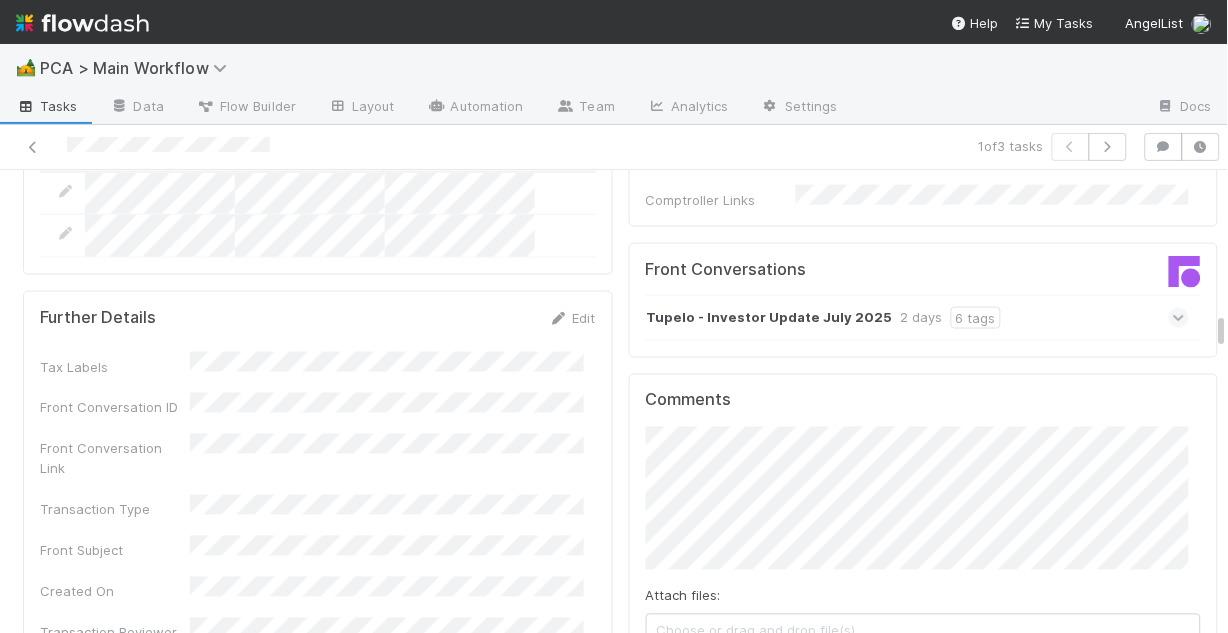 click on "Add Comment" at bounding box center [704, 681] 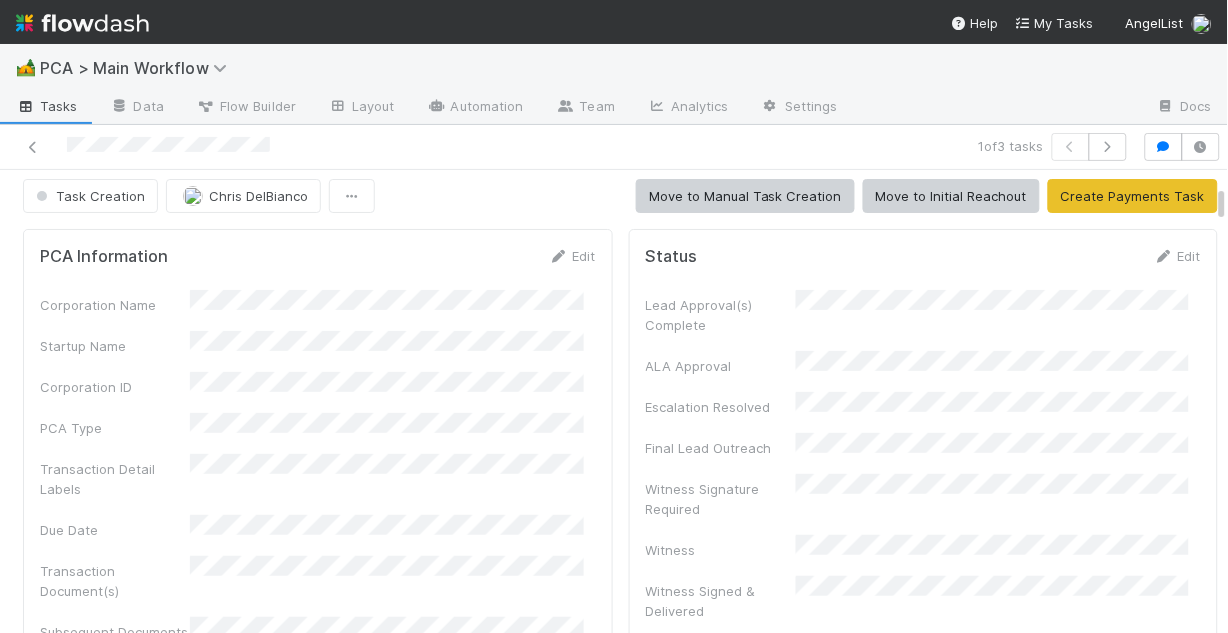 scroll, scrollTop: 0, scrollLeft: 0, axis: both 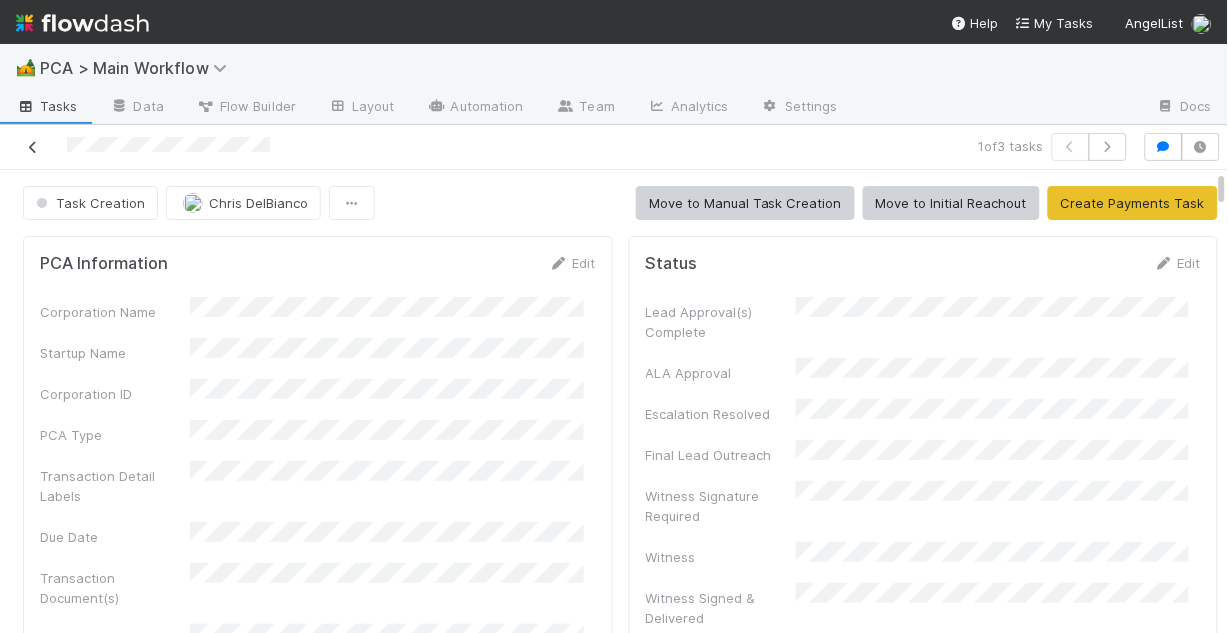 click at bounding box center (33, 147) 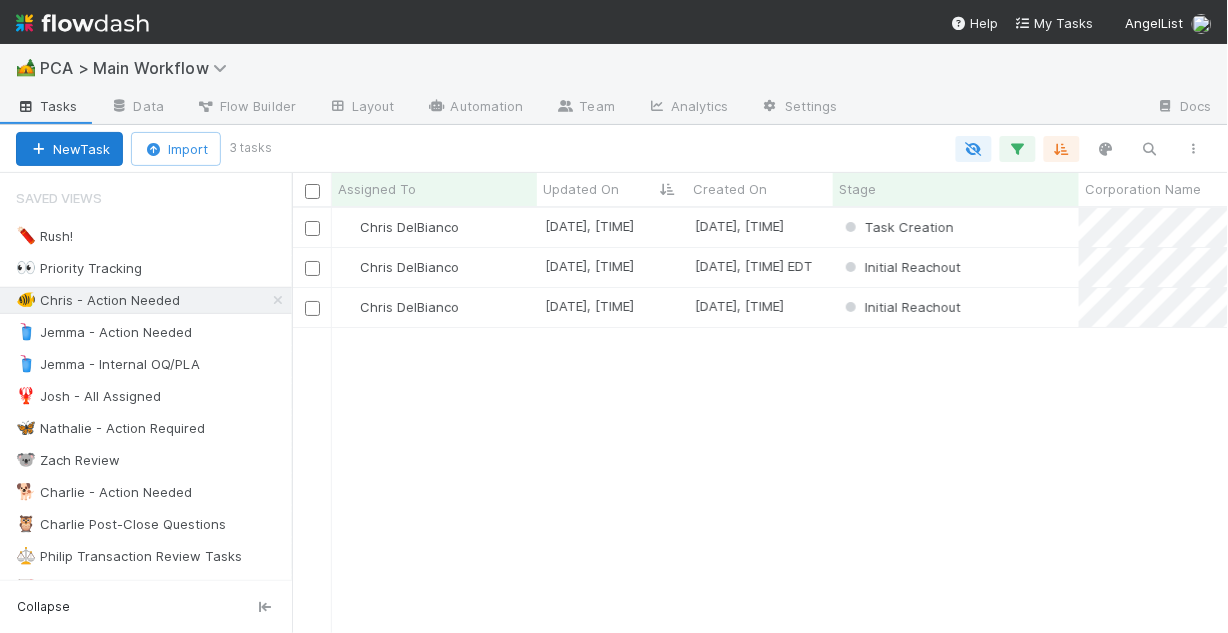 scroll, scrollTop: 13, scrollLeft: 13, axis: both 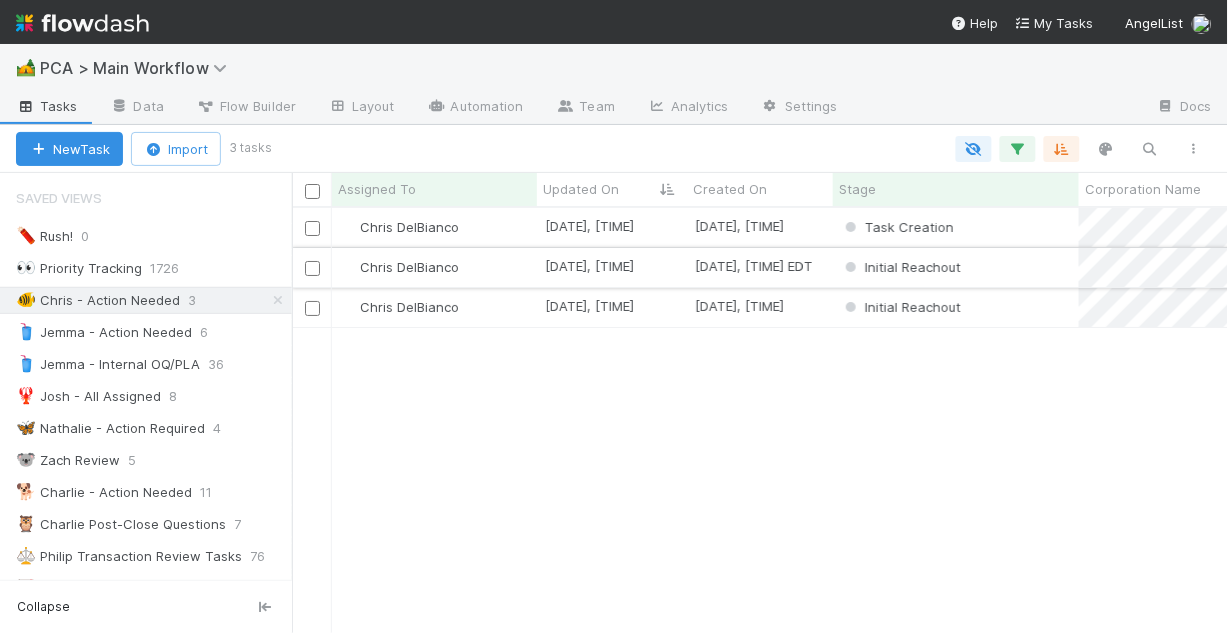 click on "Chris DelBianco" at bounding box center [434, 267] 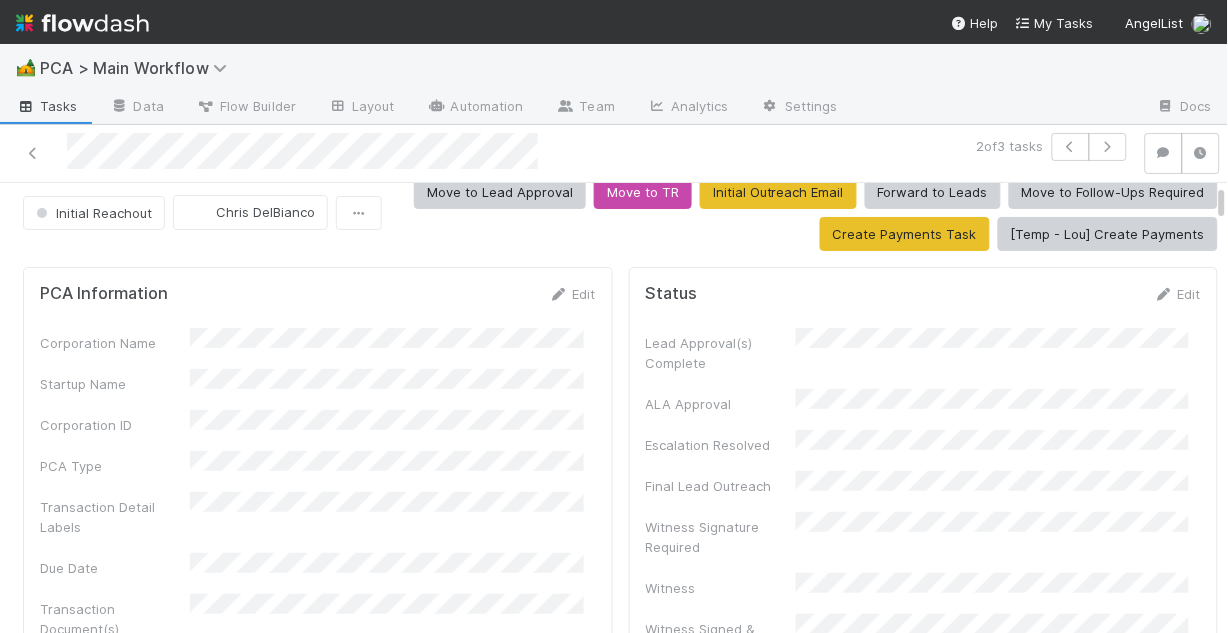 scroll, scrollTop: 0, scrollLeft: 0, axis: both 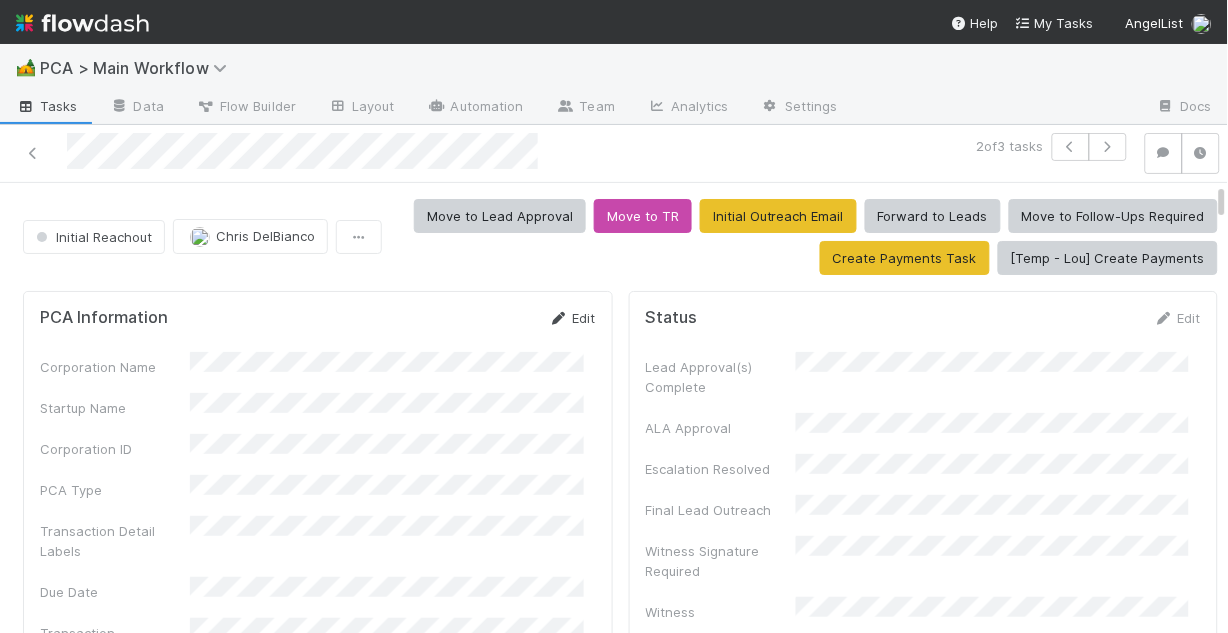 click on "Edit" at bounding box center [572, 318] 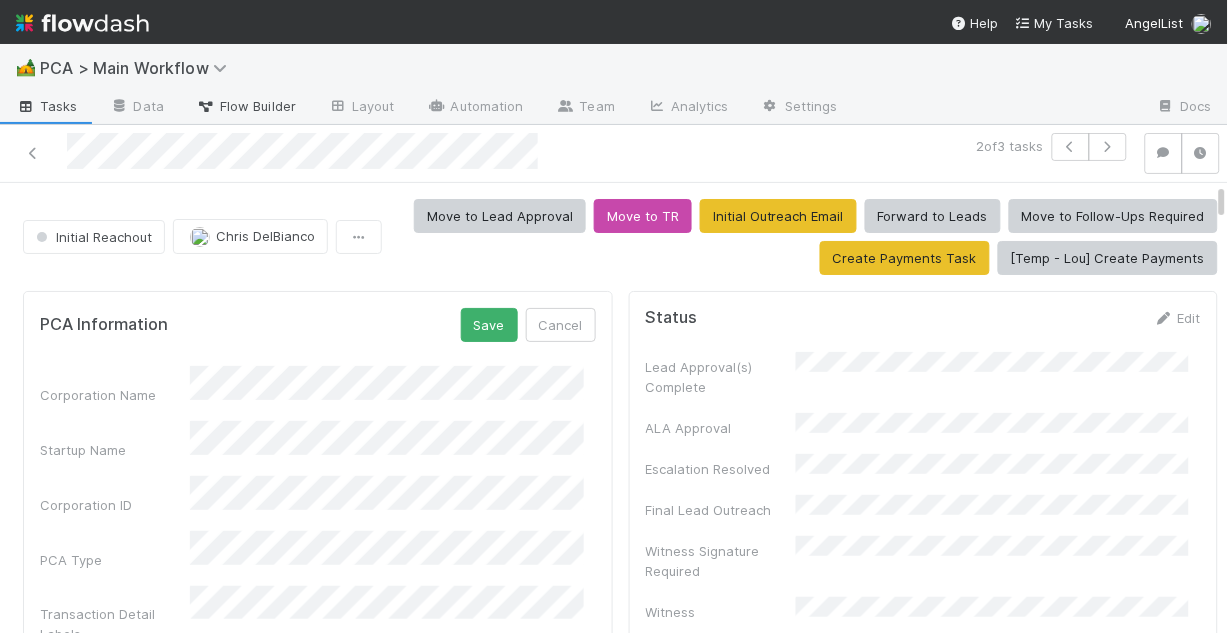 scroll, scrollTop: 80, scrollLeft: 0, axis: vertical 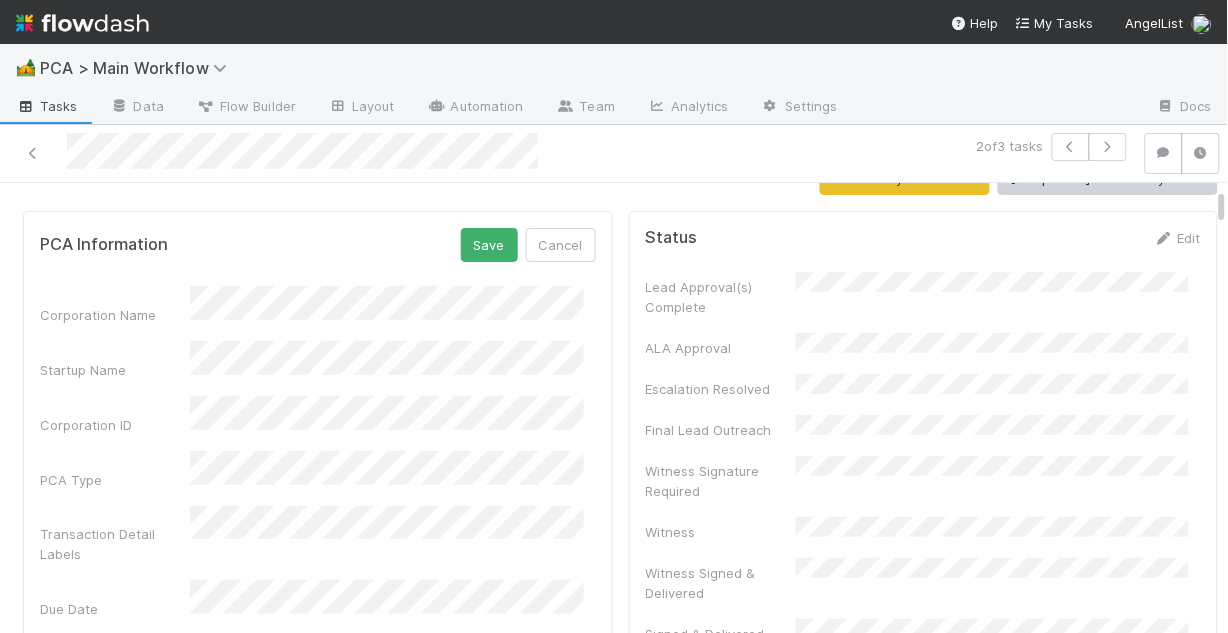 click on "PCA Information Save Cancel Corporation Name  Startup Name  Corporation ID  PCA Type  Transaction Detail Labels  Due Date  Transaction Document(s)  Subsequent Documents  ID  Subsequent Documents (2)  Signature Request(s)  Rush Notif Sent  Company Event Id  Signatures Returned Offline  Signed Offline Document  Backoffice Task Link Flag  Company Contacts" at bounding box center [318, 768] 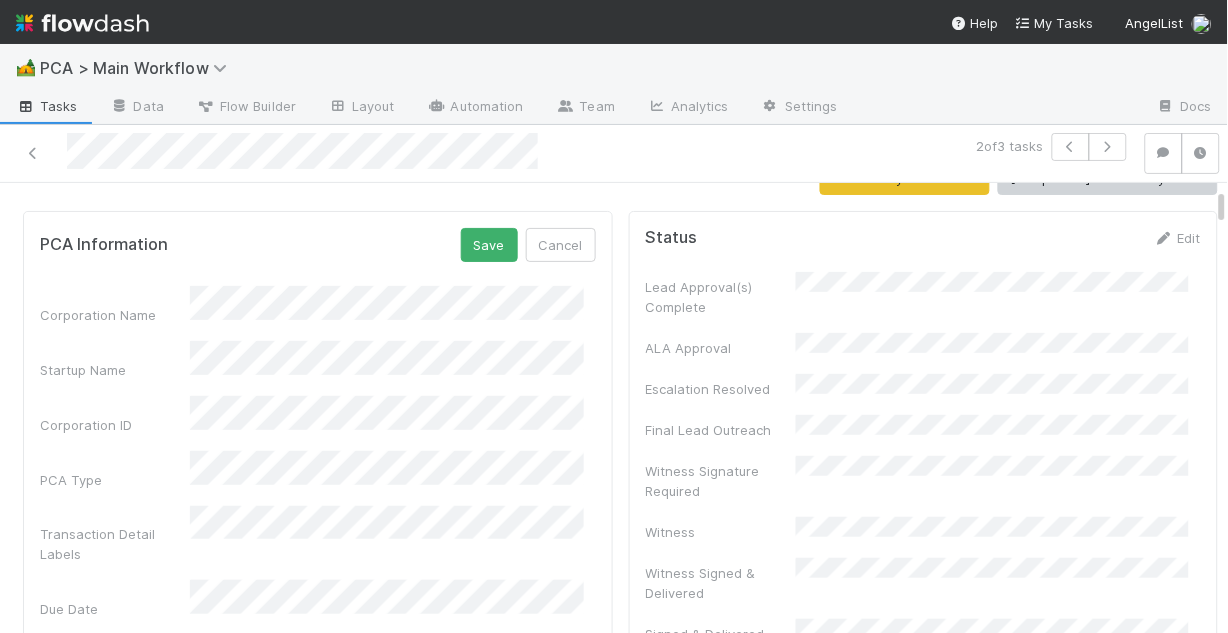 click on "Startup Name" at bounding box center [318, 360] 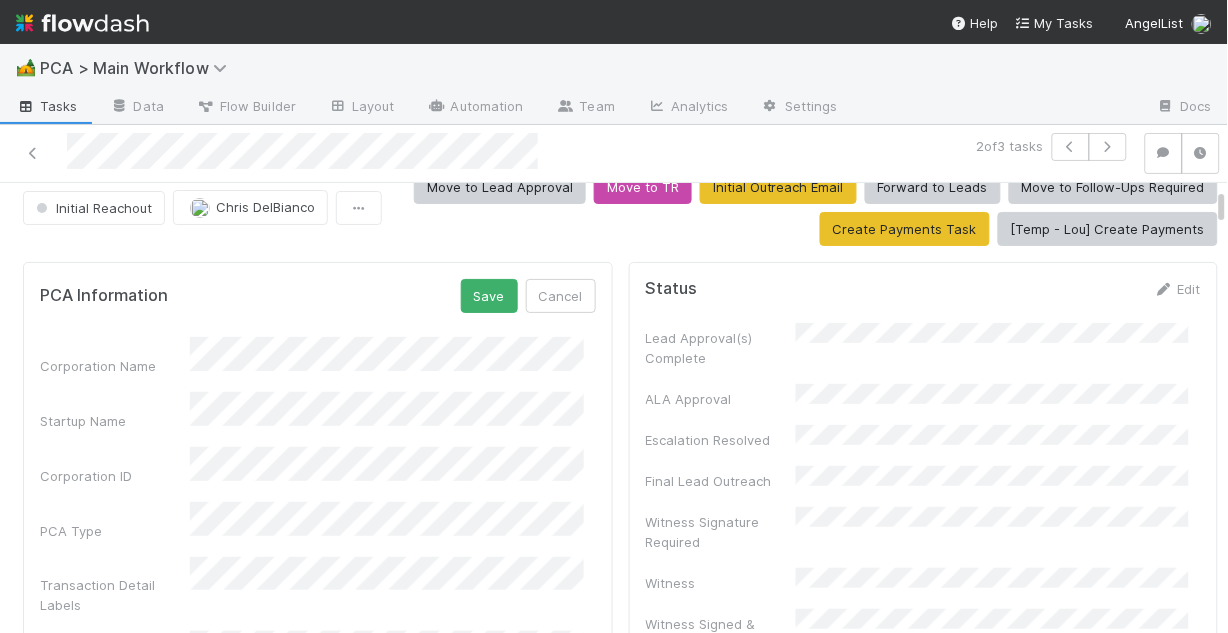 scroll, scrollTop: 0, scrollLeft: 0, axis: both 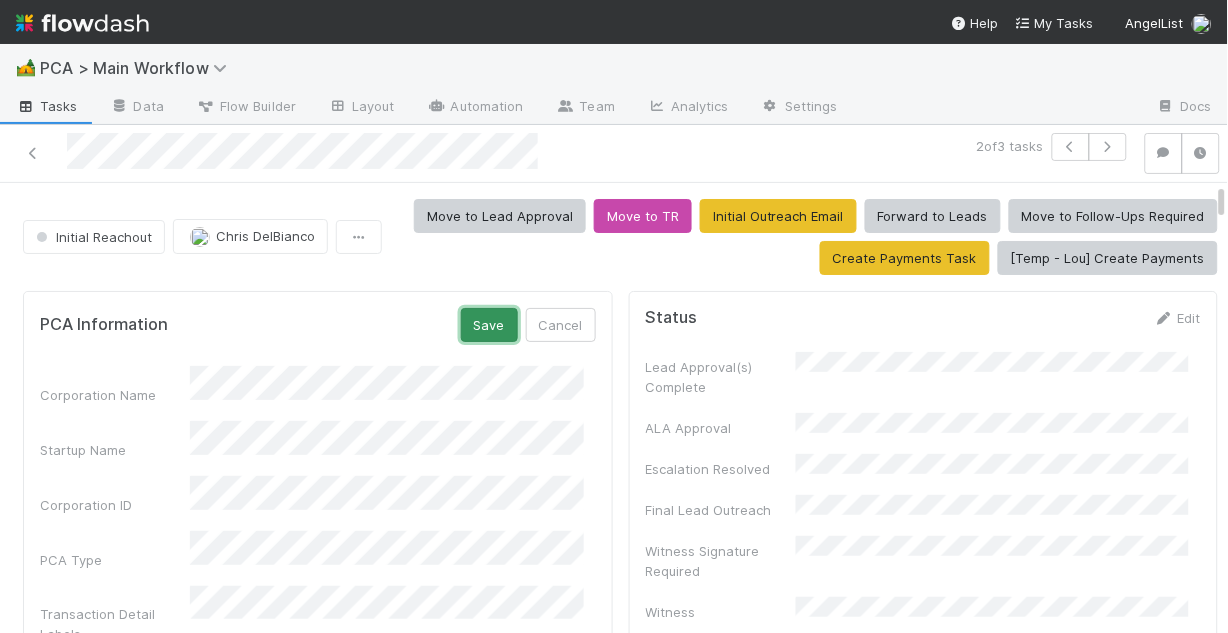 click on "Save" at bounding box center (489, 325) 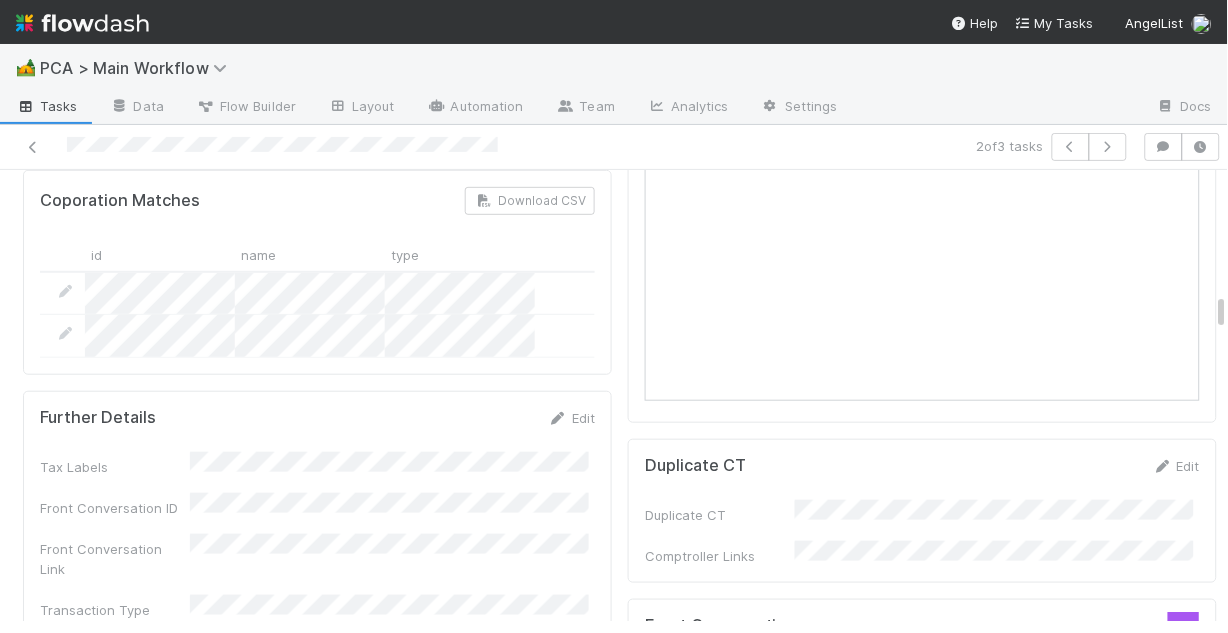 scroll, scrollTop: 2080, scrollLeft: 0, axis: vertical 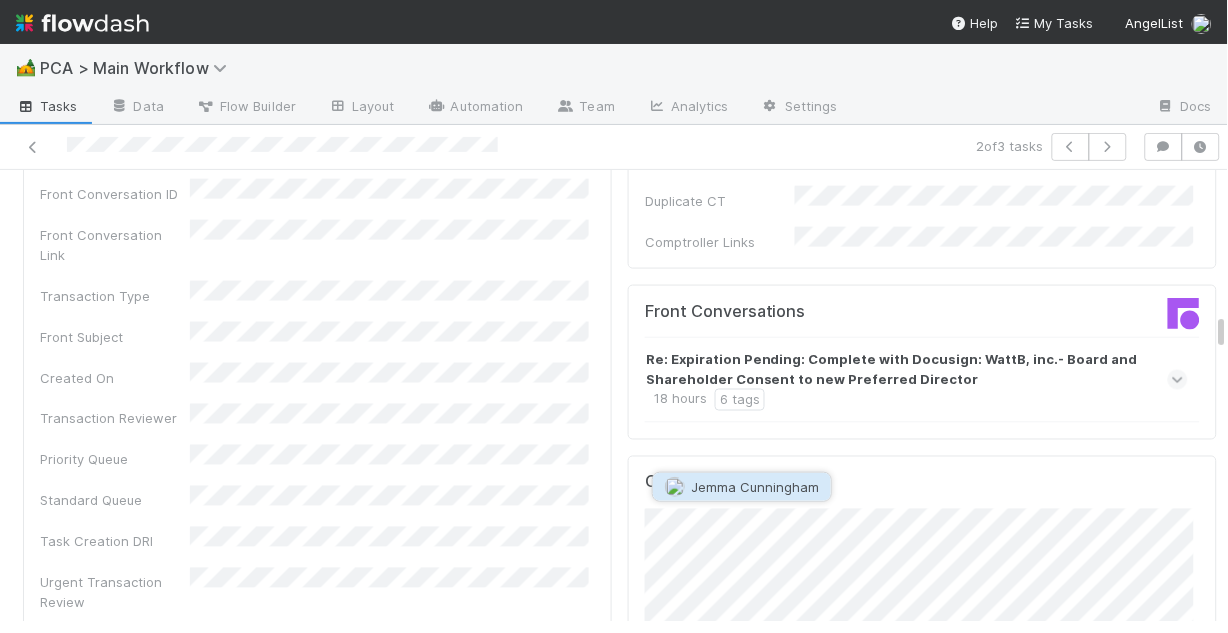 click on "Jemma Cunningham" at bounding box center [742, 487] 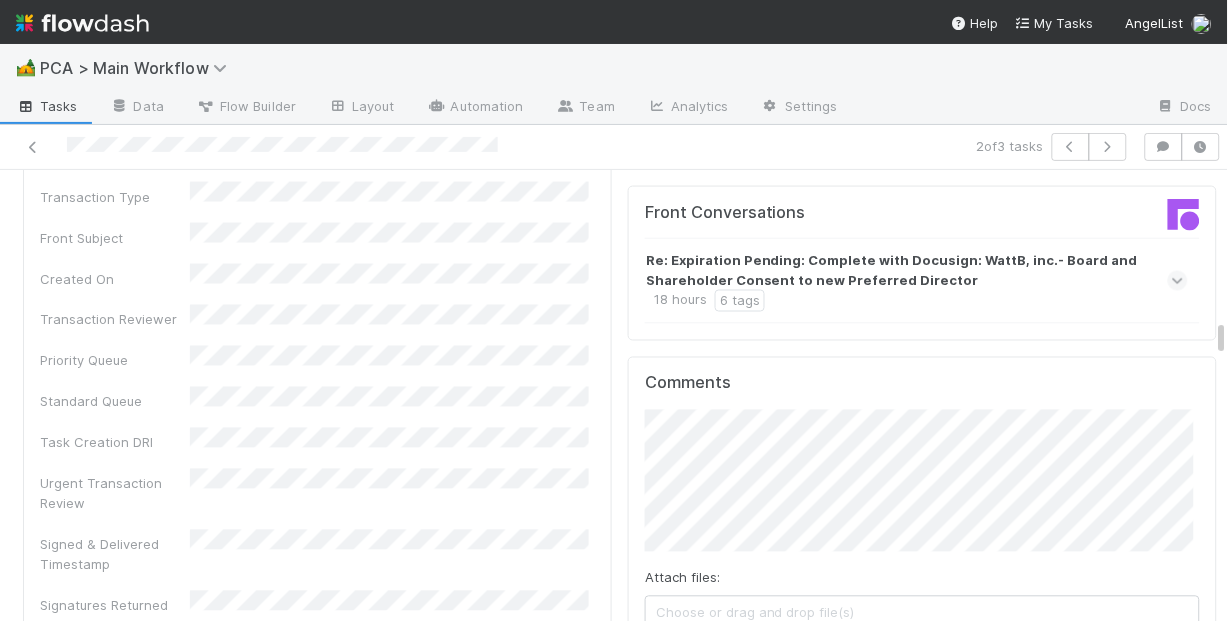 scroll, scrollTop: 2160, scrollLeft: 0, axis: vertical 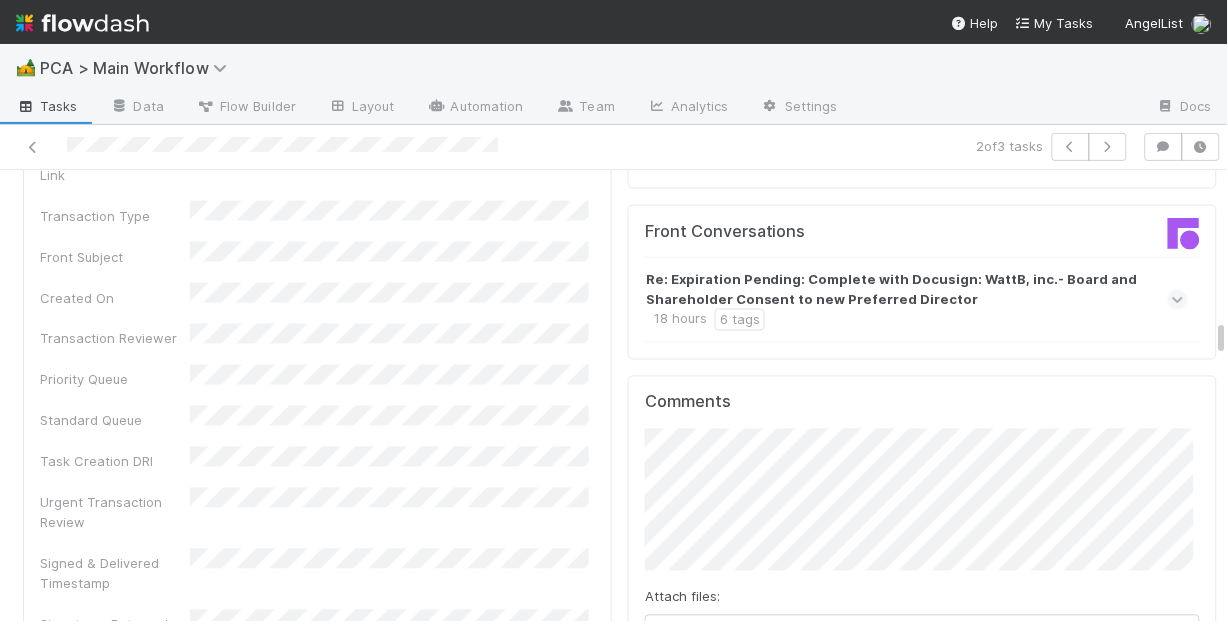 click on "Add Comment" at bounding box center [703, 682] 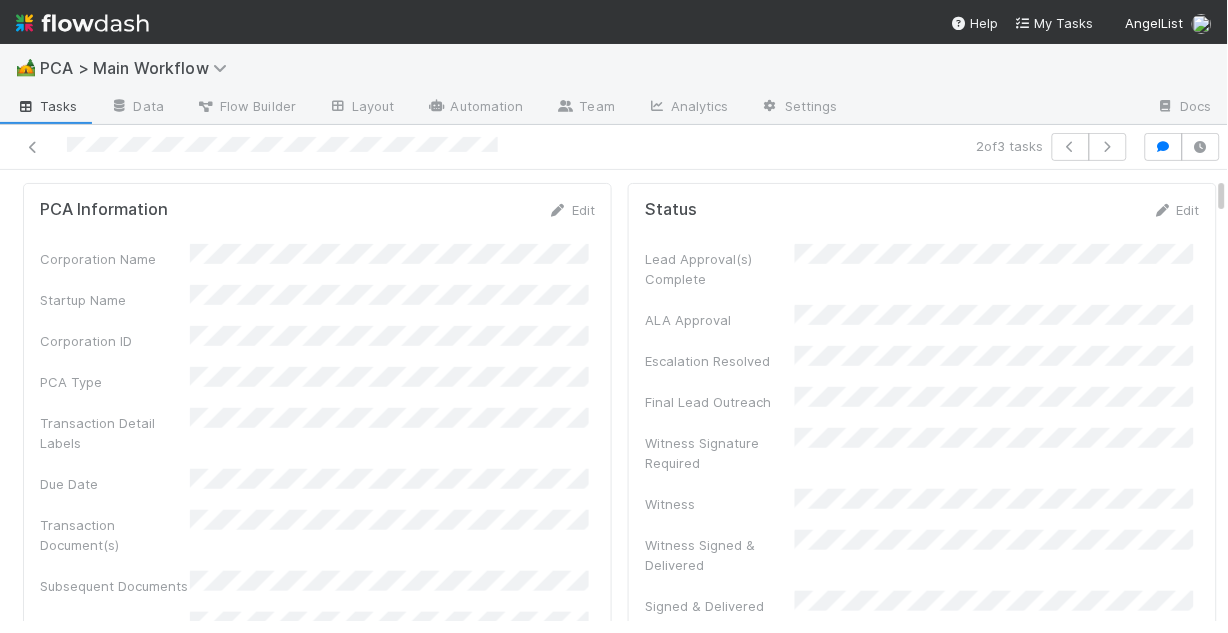 scroll, scrollTop: 0, scrollLeft: 0, axis: both 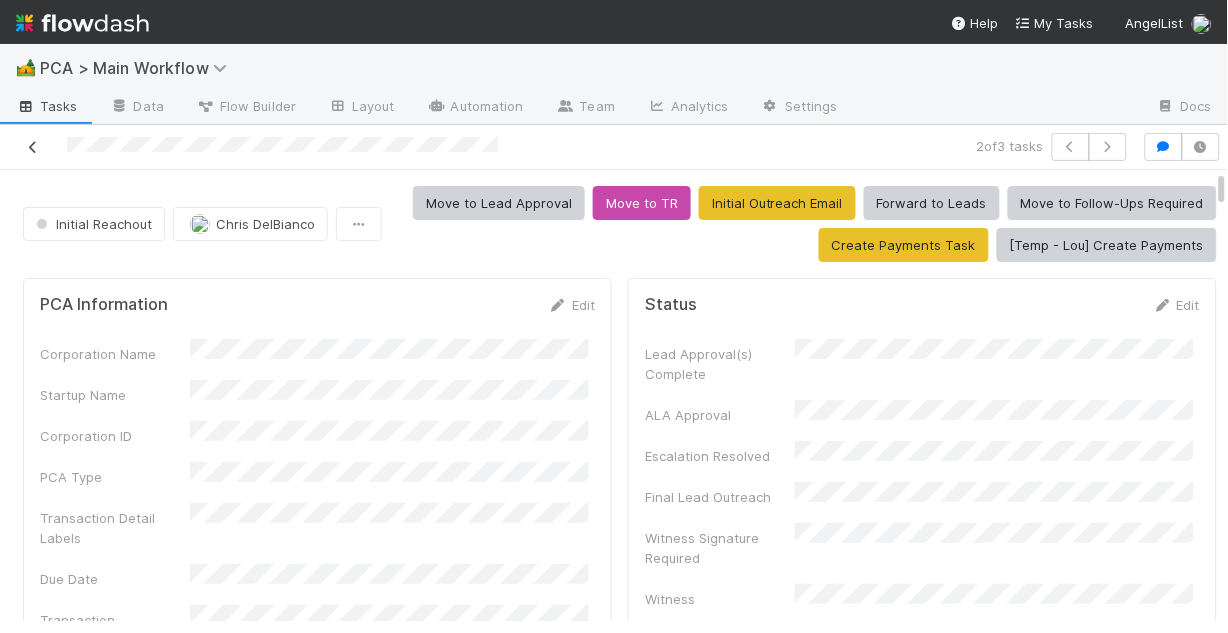 click at bounding box center (33, 147) 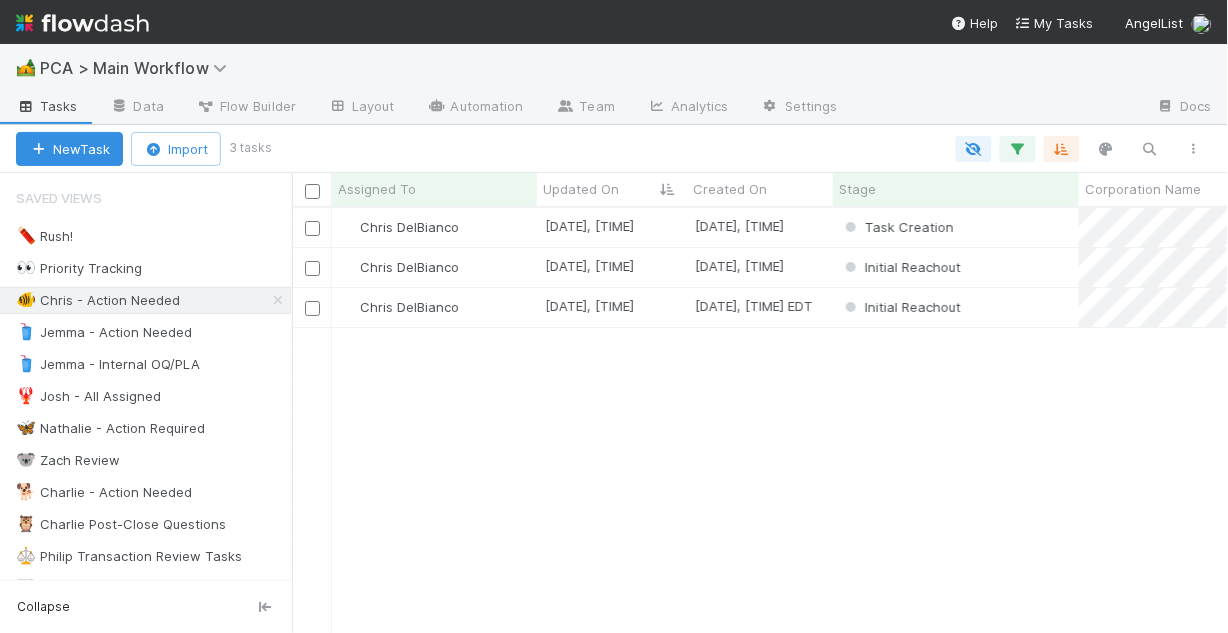scroll, scrollTop: 13, scrollLeft: 13, axis: both 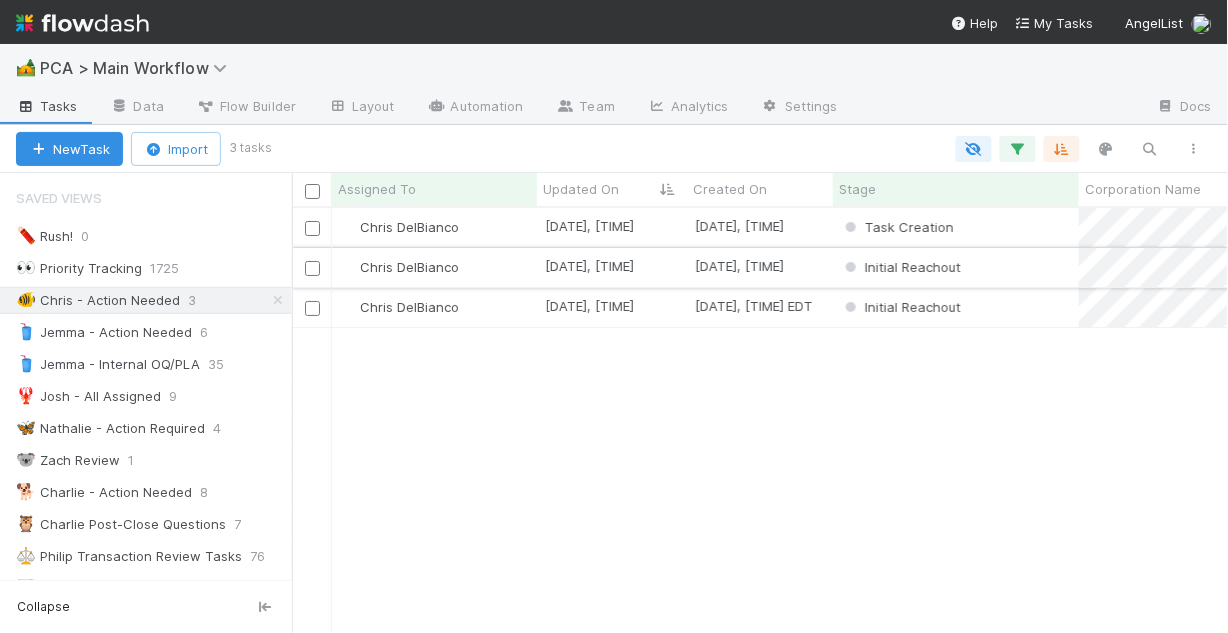 click on "Chris DelBianco" at bounding box center [434, 267] 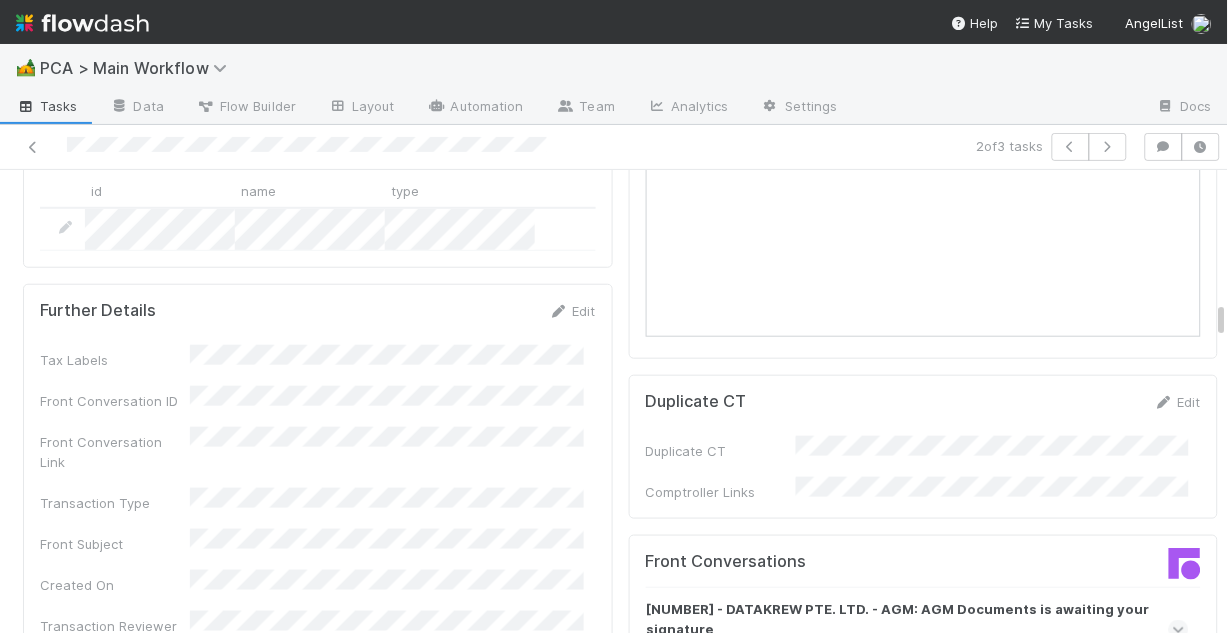scroll, scrollTop: 1840, scrollLeft: 0, axis: vertical 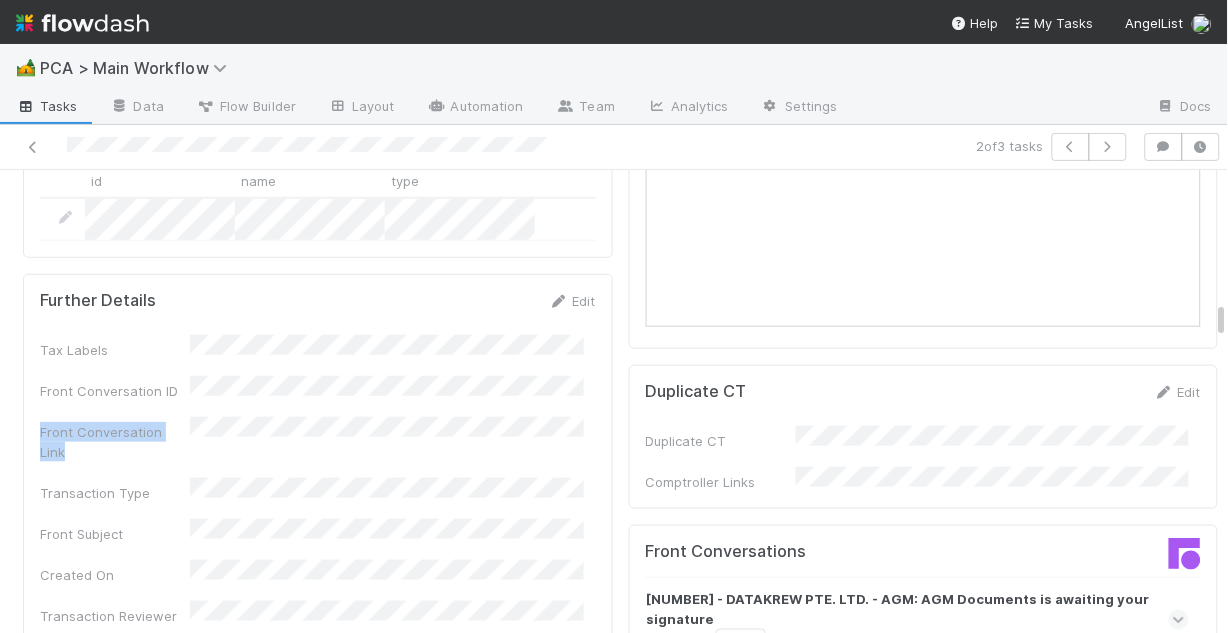 click on "Tax Labels  Front Conversation ID  Front Conversation Link  Transaction Type  Front Subject  Created On Transaction Reviewer  Priority Queue  Standard Queue  Task Creation DRI  Urgent Transaction Review  Signed & Delivered Timestamp   Signatures Returned Offline" at bounding box center [318, 633] 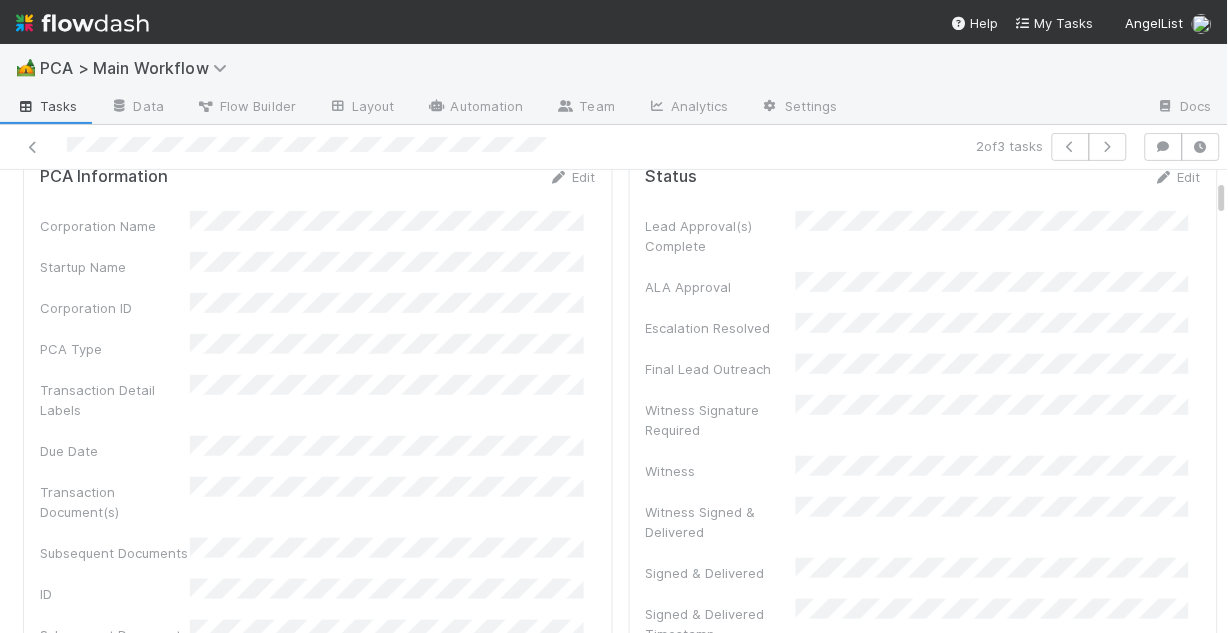 scroll, scrollTop: 0, scrollLeft: 0, axis: both 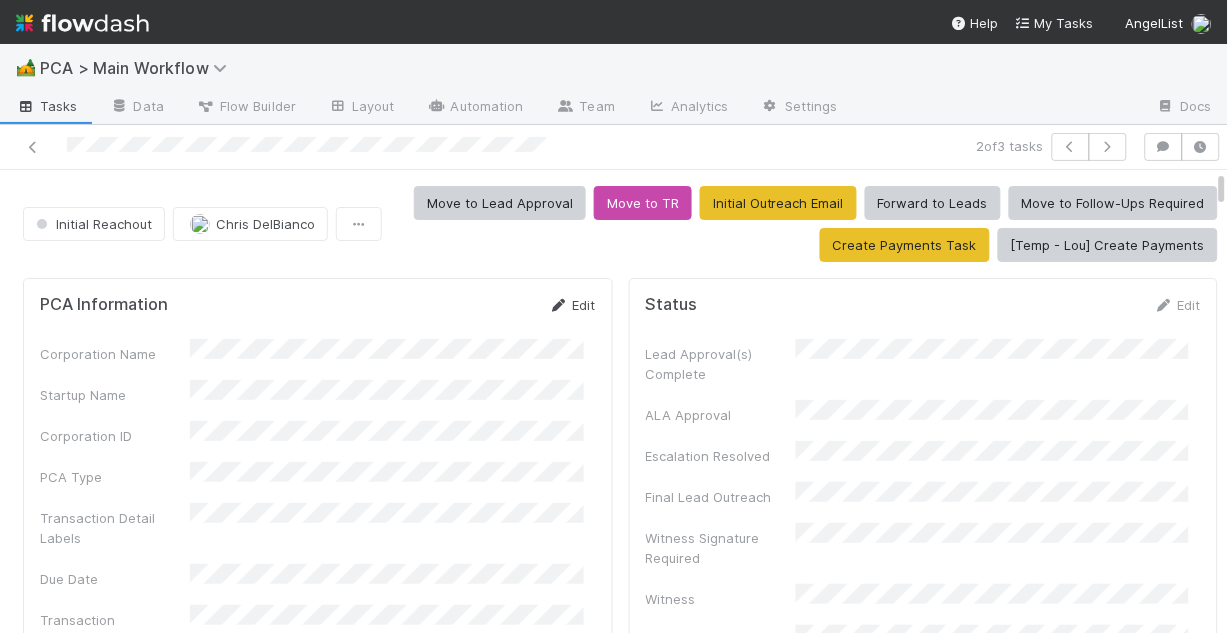 click on "Edit" at bounding box center [572, 305] 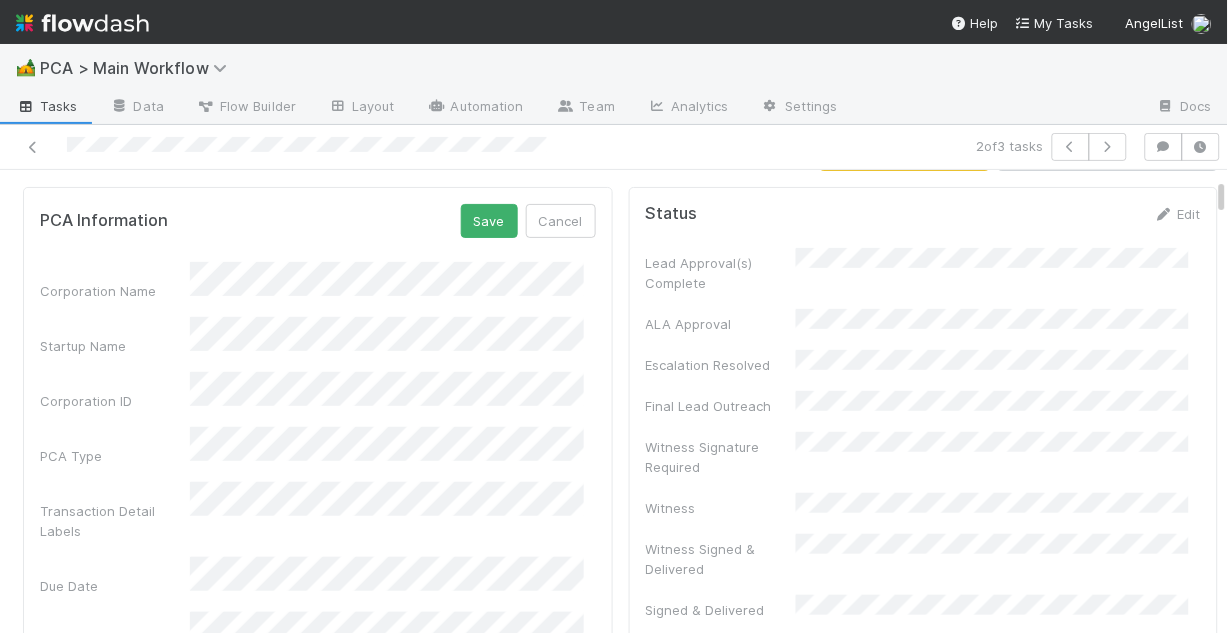 scroll, scrollTop: 160, scrollLeft: 0, axis: vertical 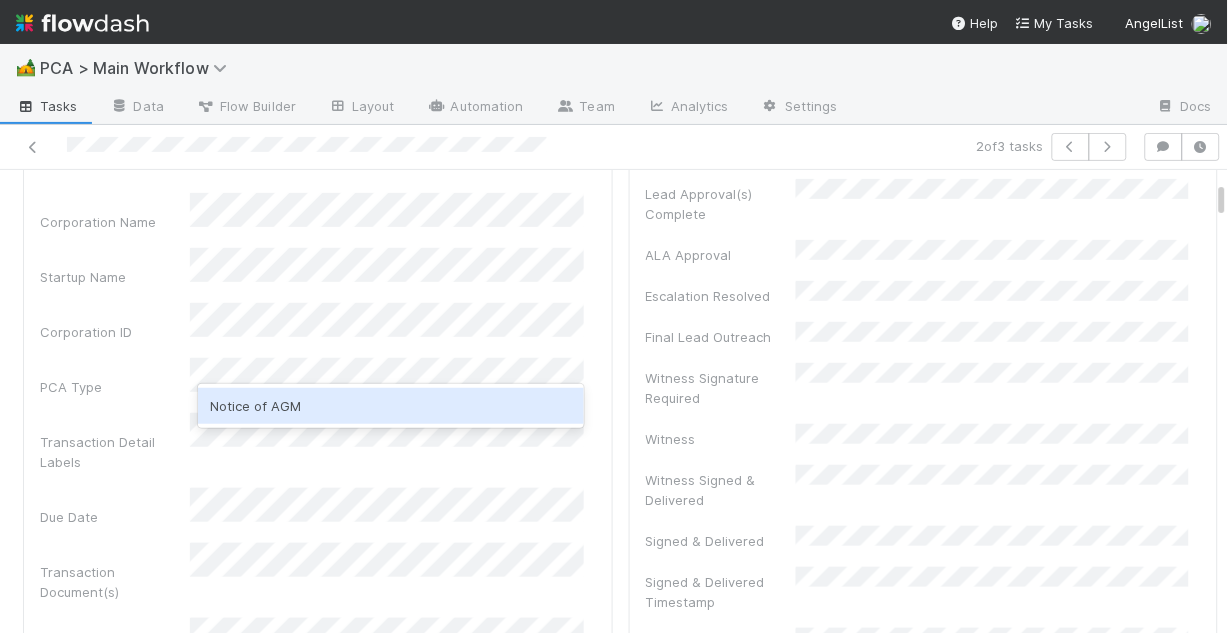 click on "Notice of AGM" at bounding box center [391, 406] 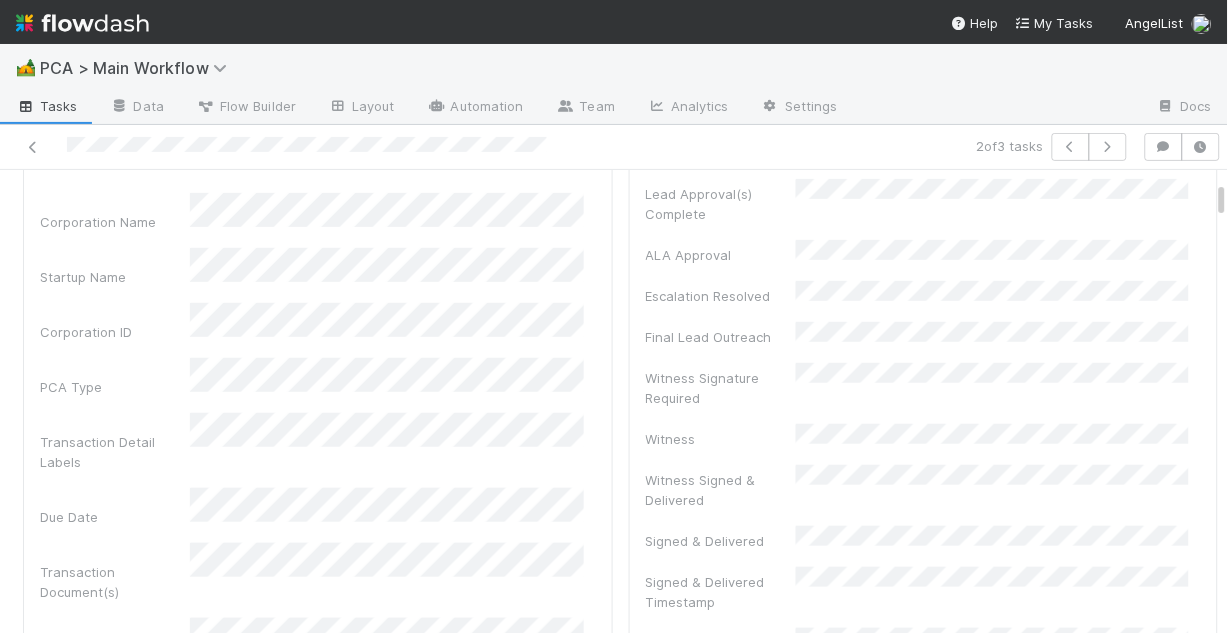 click on "Transaction Detail Labels" at bounding box center [318, 442] 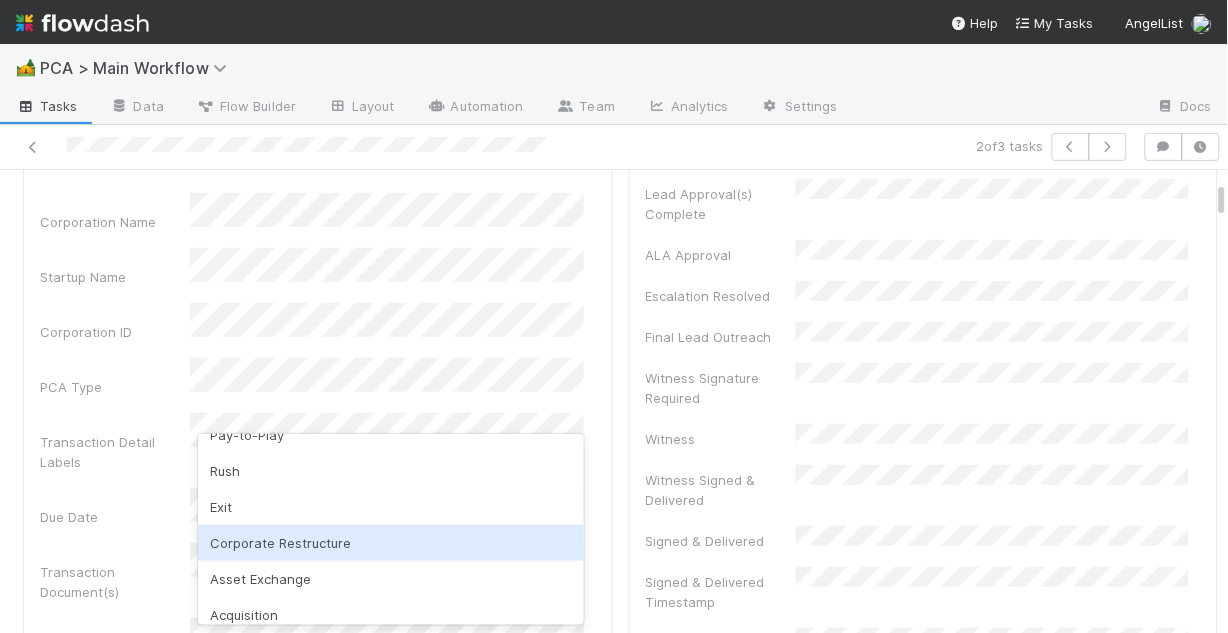 scroll, scrollTop: 0, scrollLeft: 0, axis: both 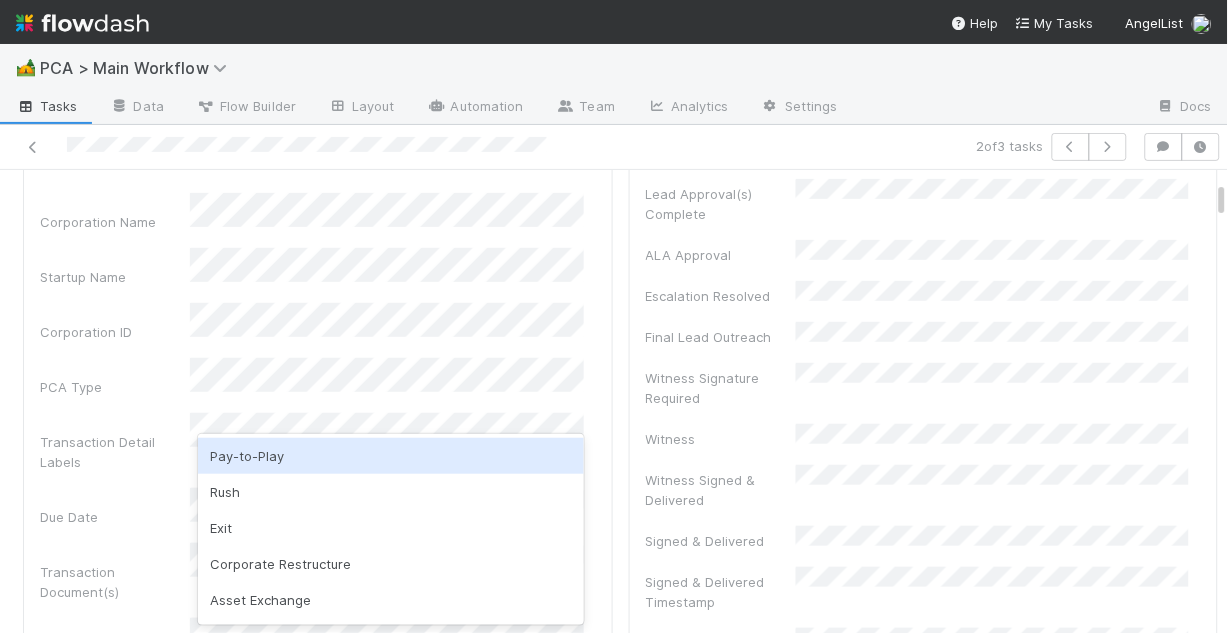 click on "Transaction Detail Labels" at bounding box center [115, 452] 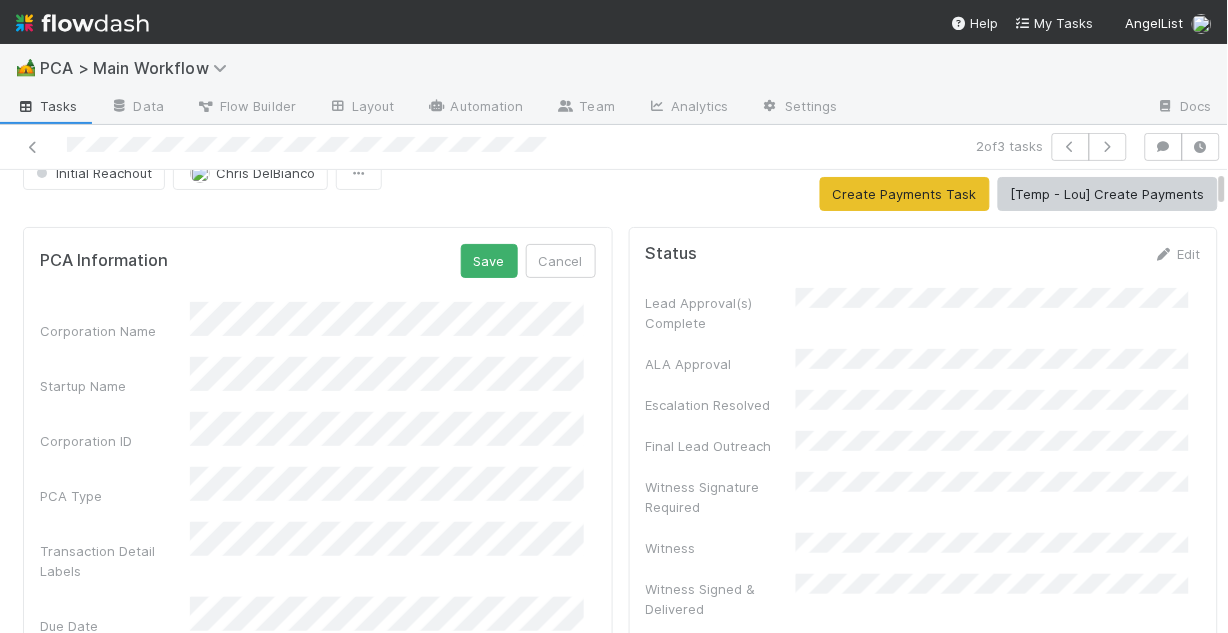 scroll, scrollTop: 0, scrollLeft: 0, axis: both 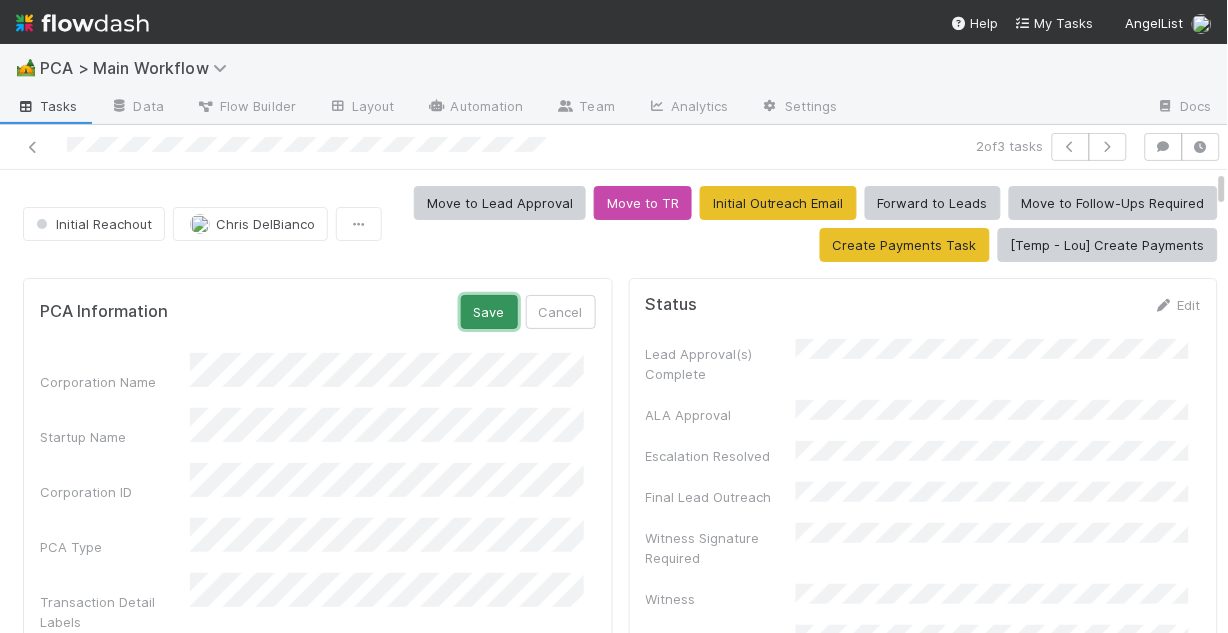 click on "Save" at bounding box center [489, 312] 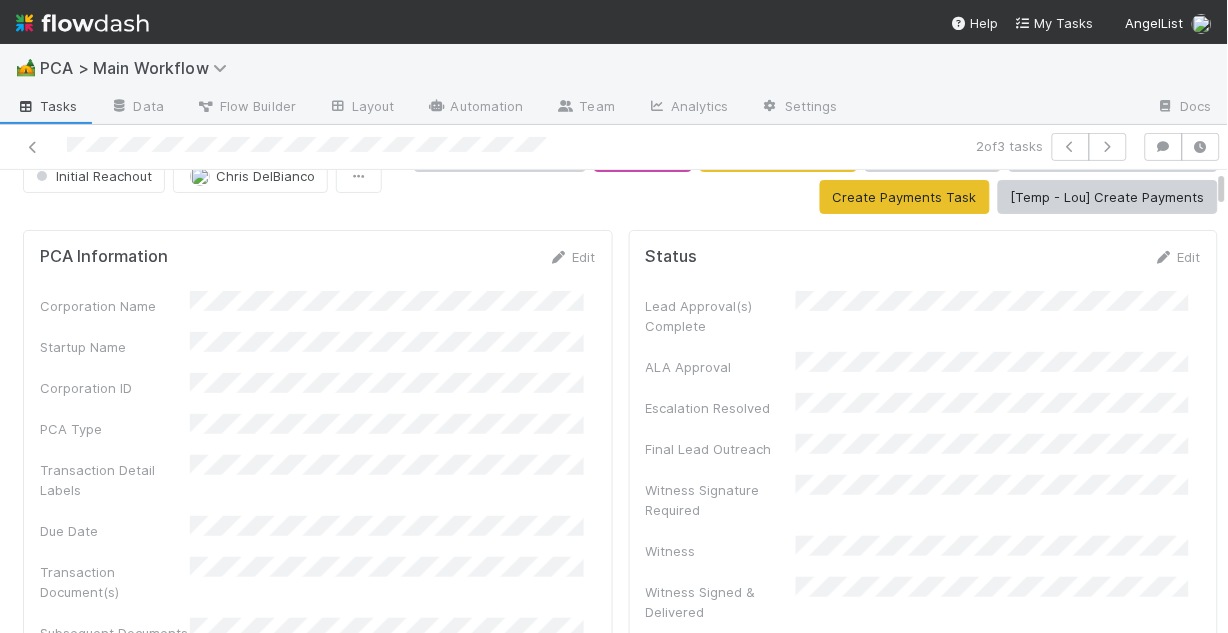 scroll, scrollTop: 0, scrollLeft: 0, axis: both 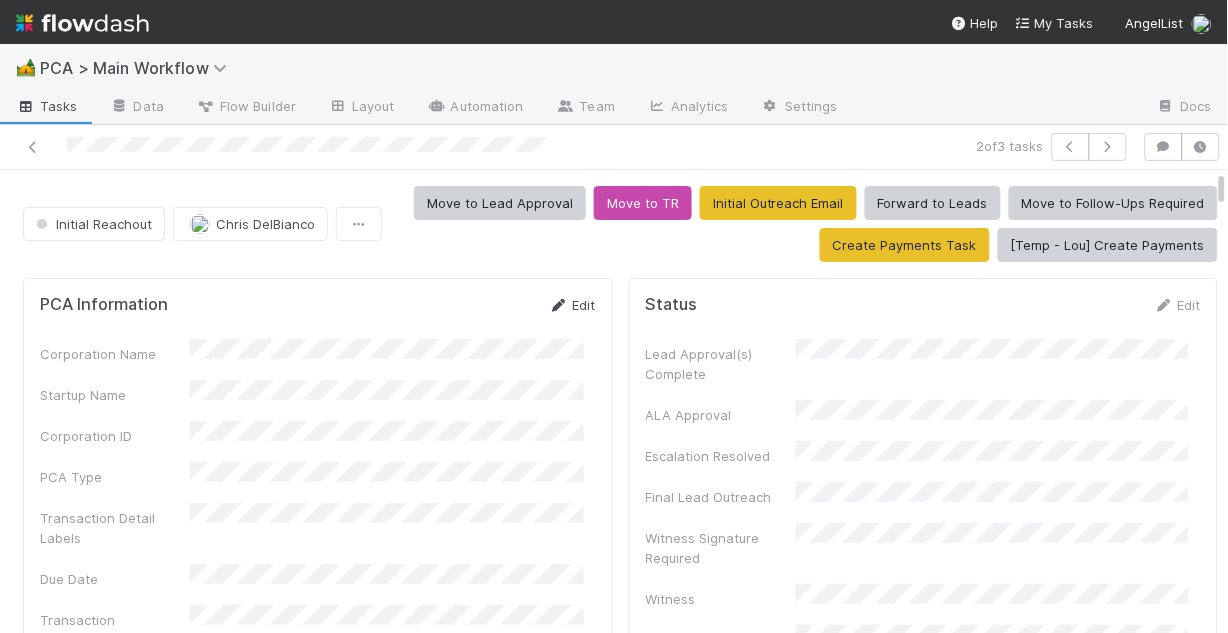click on "Edit" at bounding box center [572, 305] 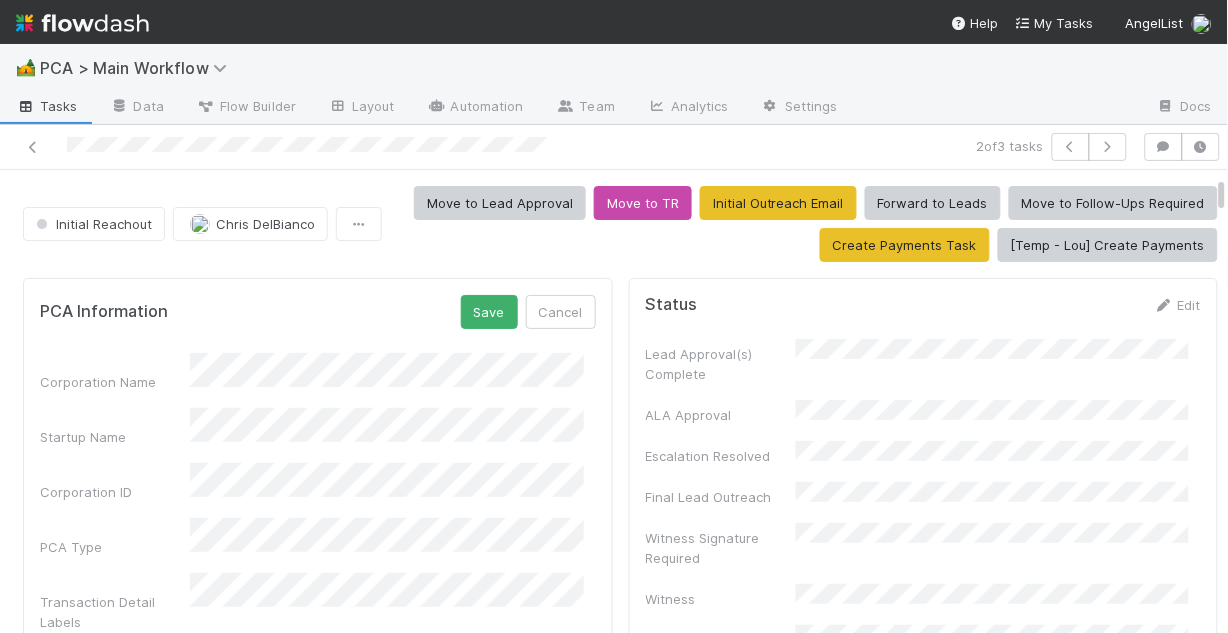 scroll, scrollTop: 0, scrollLeft: 0, axis: both 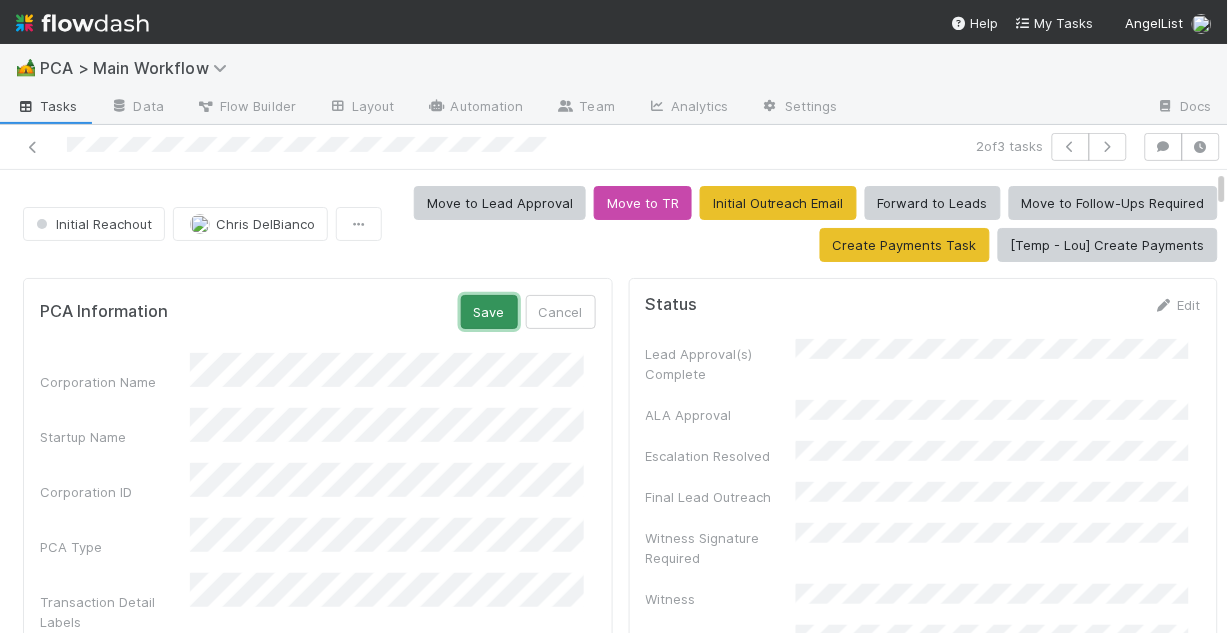 drag, startPoint x: 468, startPoint y: 311, endPoint x: 458, endPoint y: 307, distance: 10.770329 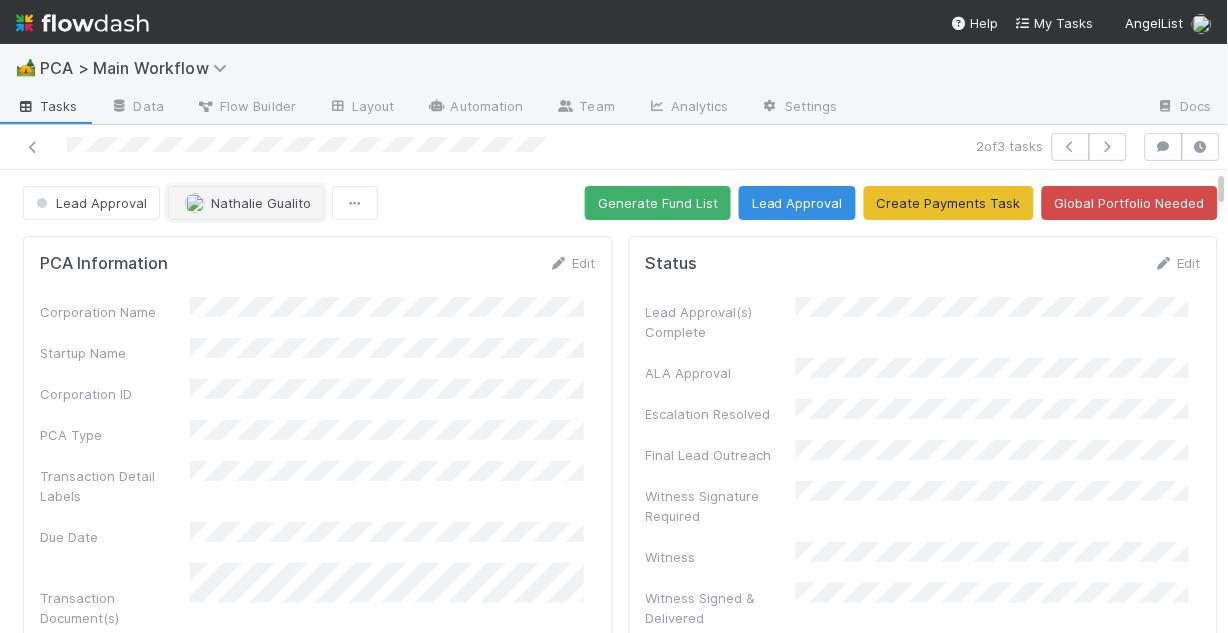 click on "Nathalie Gualito" at bounding box center (261, 203) 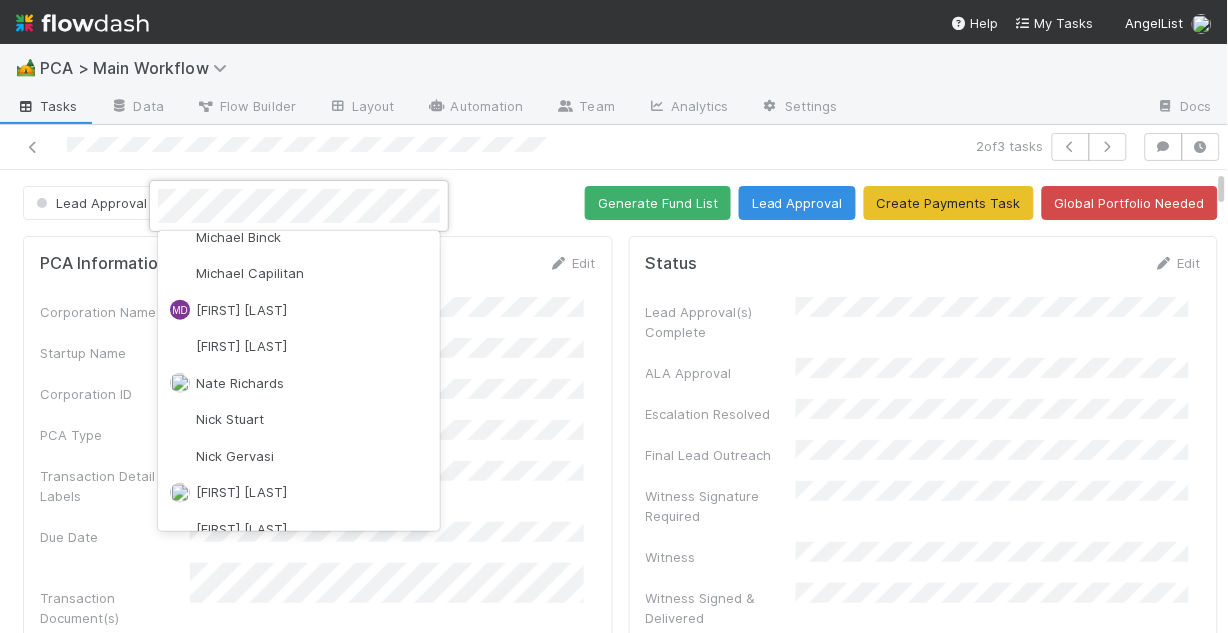 scroll, scrollTop: 0, scrollLeft: 0, axis: both 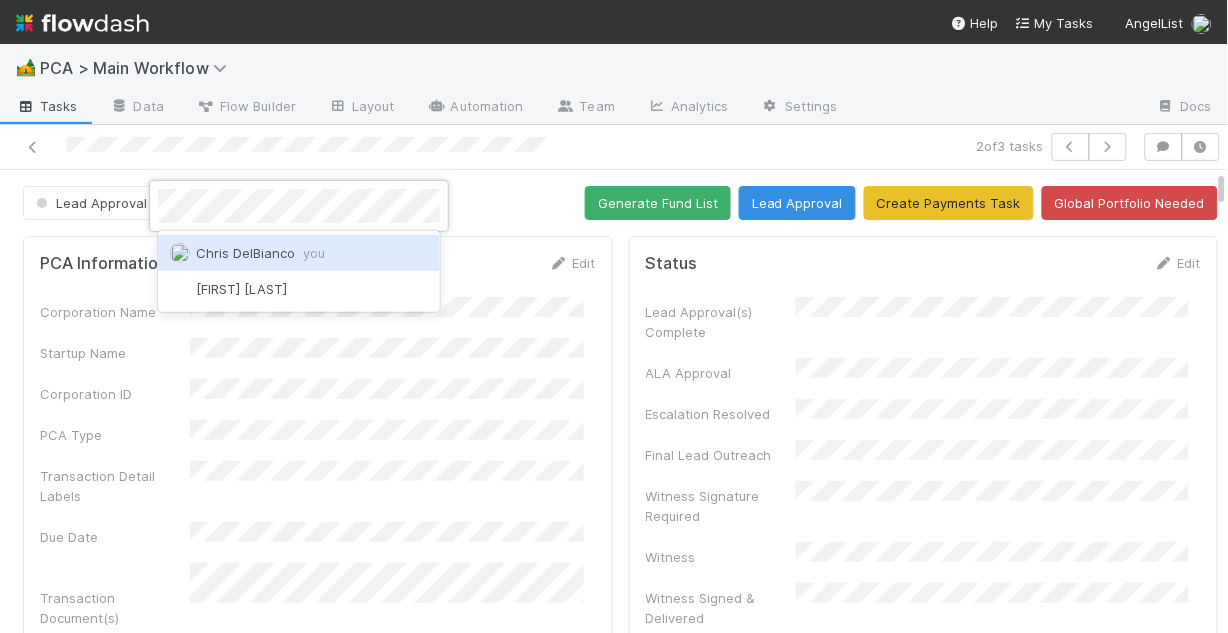 click on "[FIRST] [LAST] you" at bounding box center (260, 253) 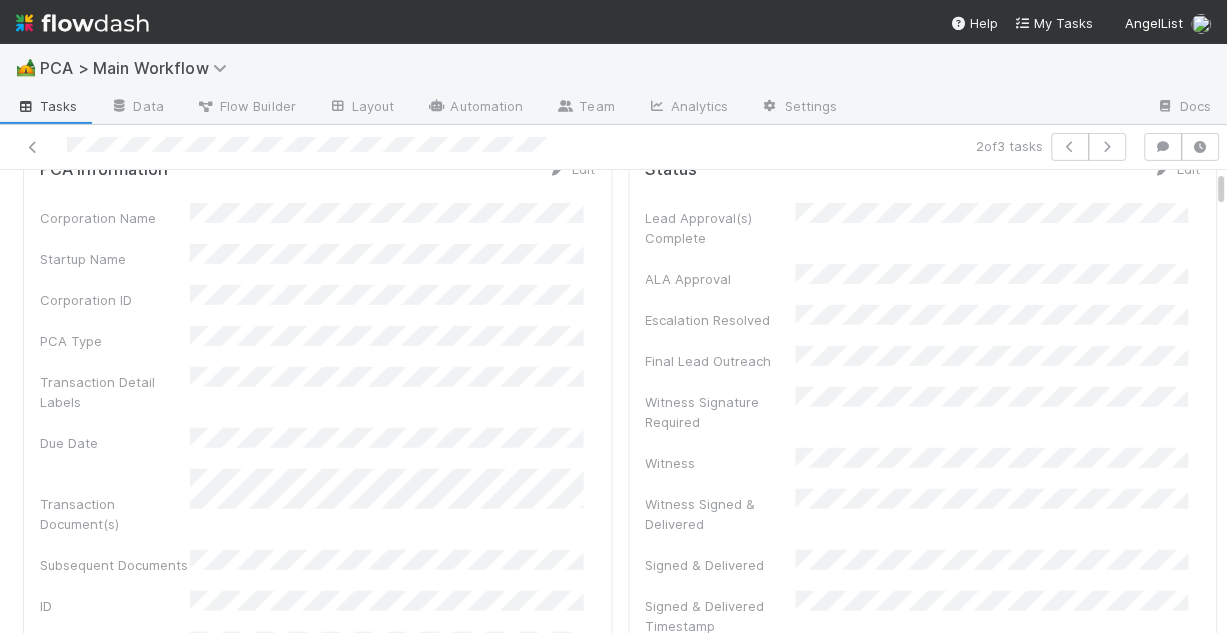scroll, scrollTop: 0, scrollLeft: 0, axis: both 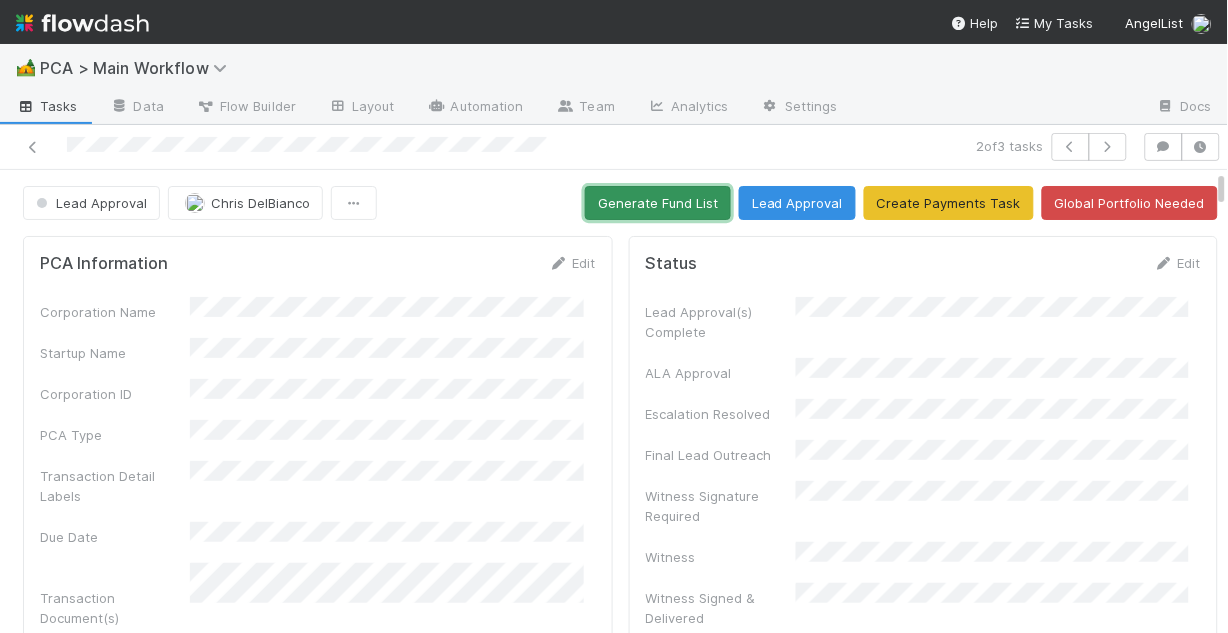click on "Generate Fund List" at bounding box center [658, 203] 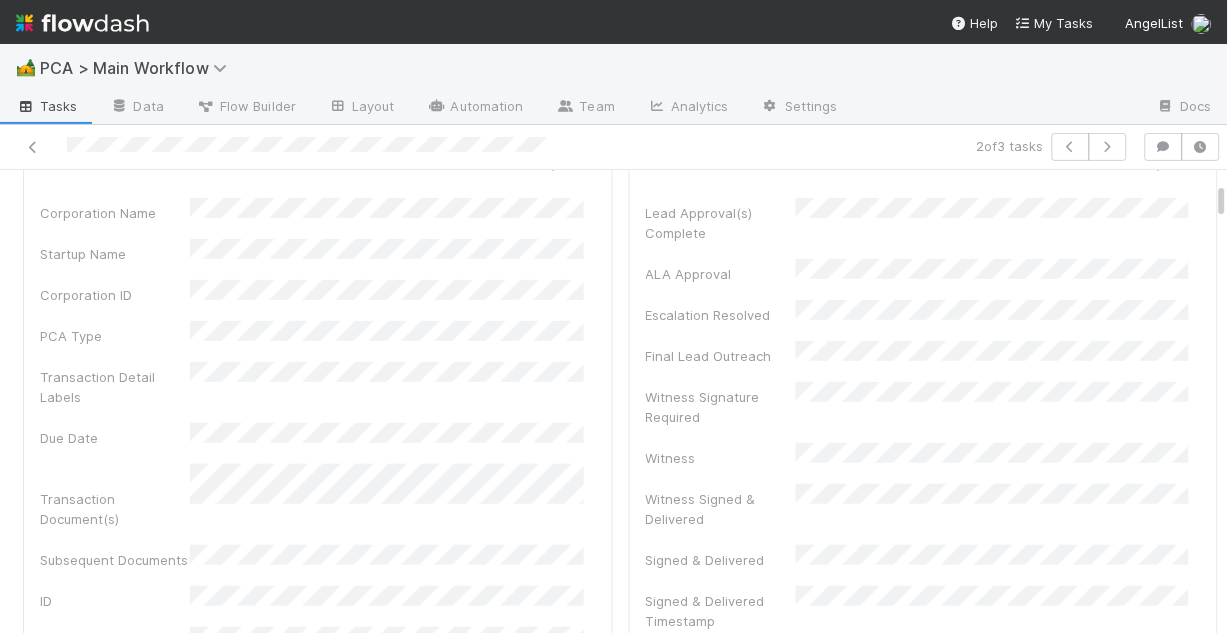 scroll, scrollTop: 0, scrollLeft: 0, axis: both 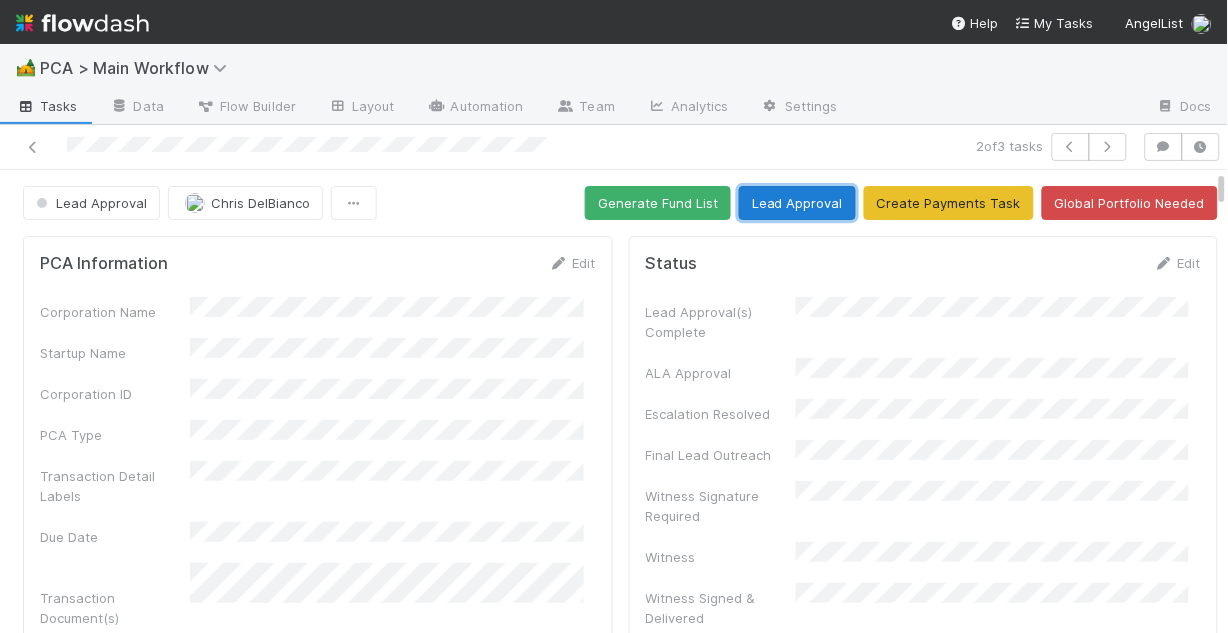 click on "Lead Approval" at bounding box center [797, 203] 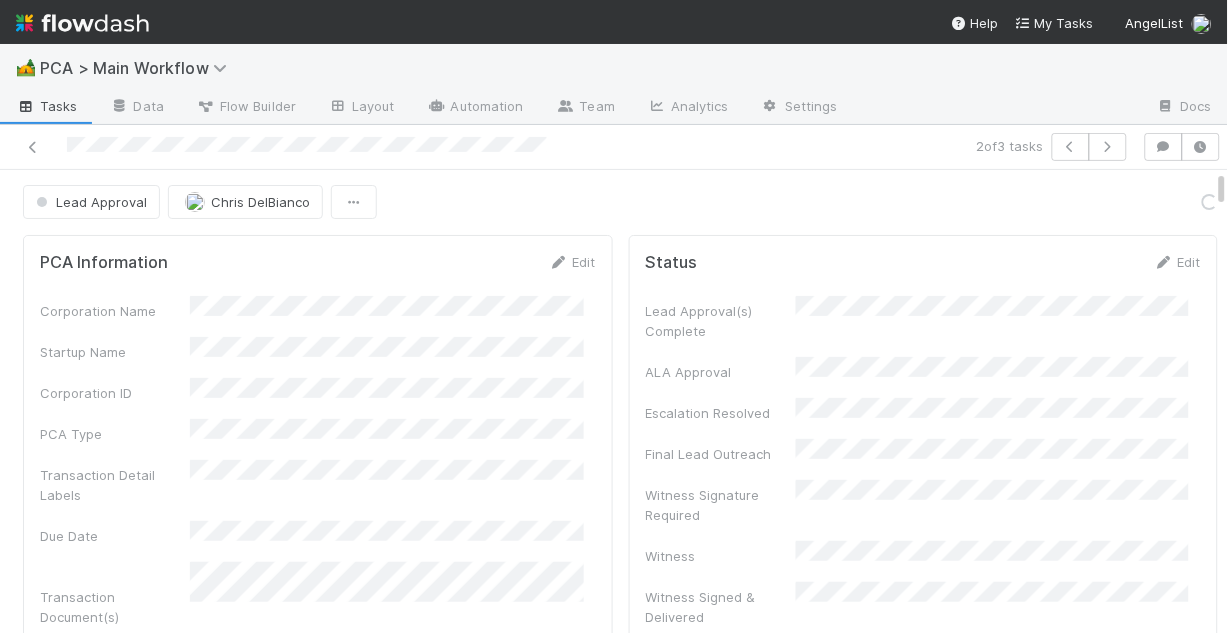 scroll, scrollTop: 0, scrollLeft: 0, axis: both 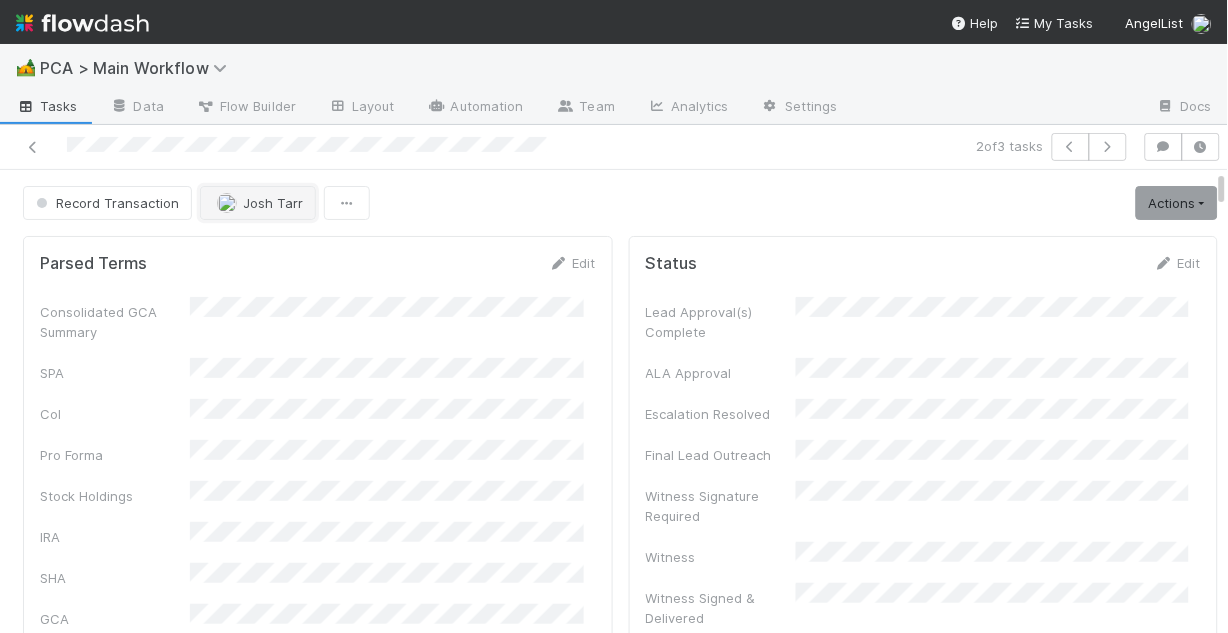 click on "Josh Tarr" at bounding box center [273, 203] 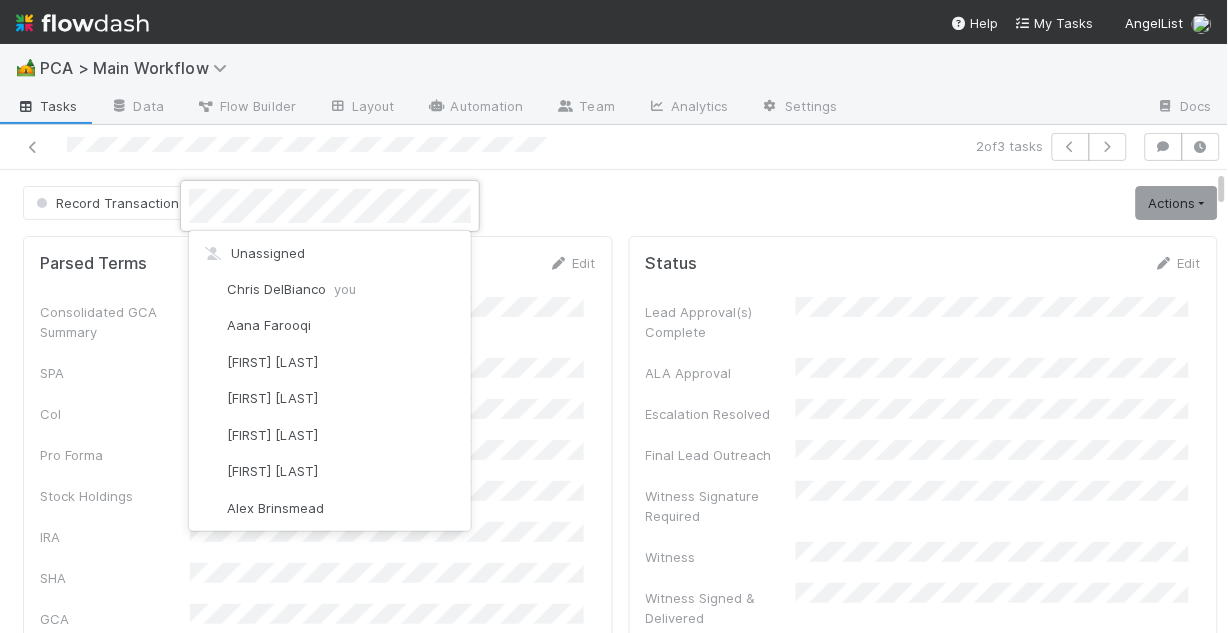 scroll, scrollTop: 3244, scrollLeft: 0, axis: vertical 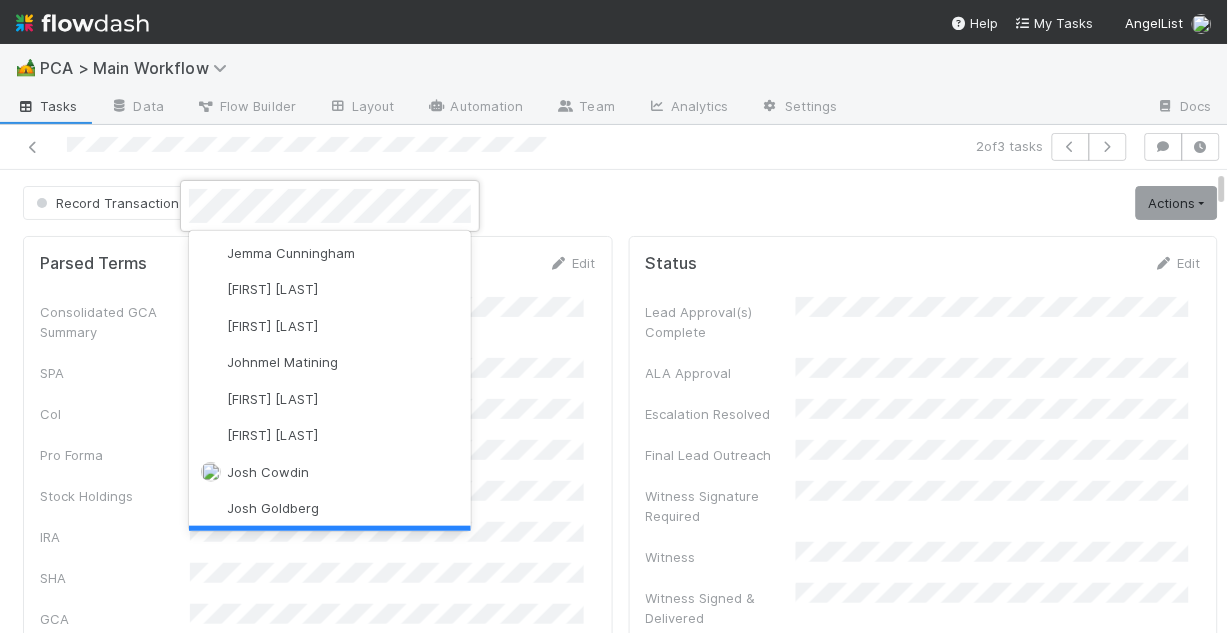 click at bounding box center [614, 316] 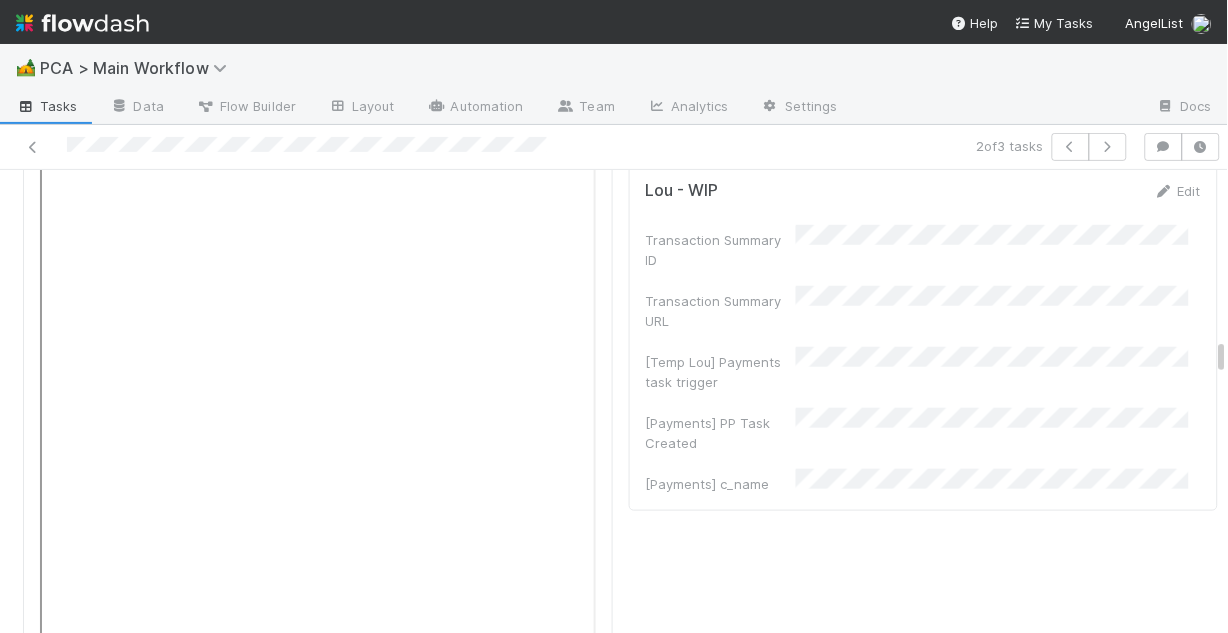 scroll, scrollTop: 3280, scrollLeft: 0, axis: vertical 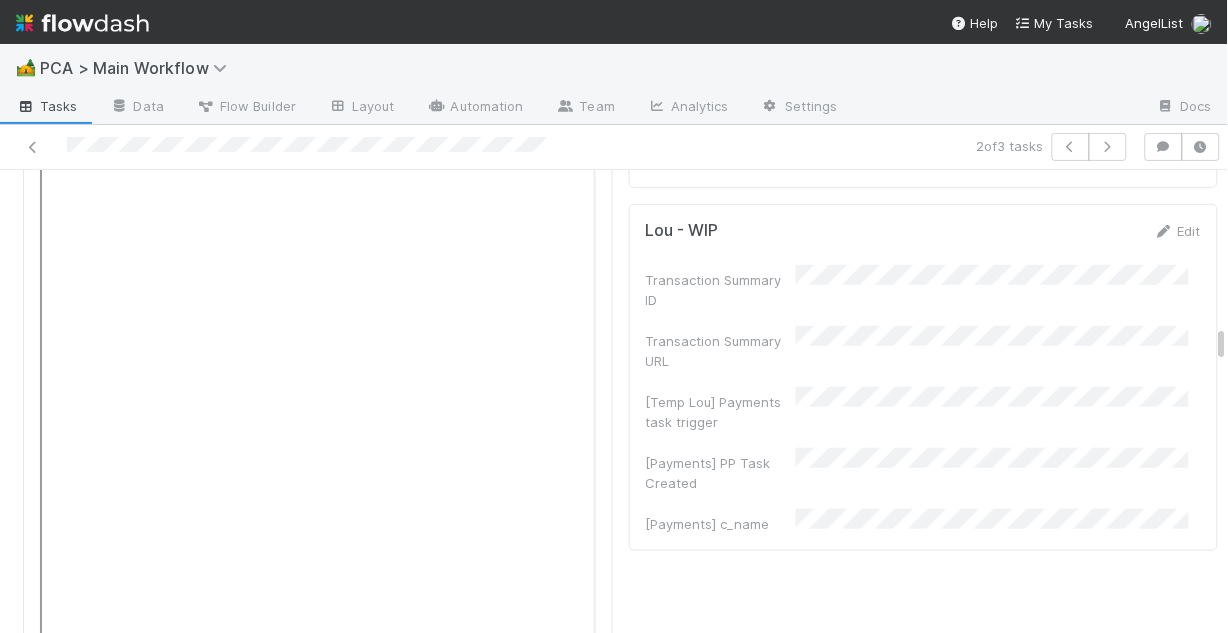 click at bounding box center (291, 147) 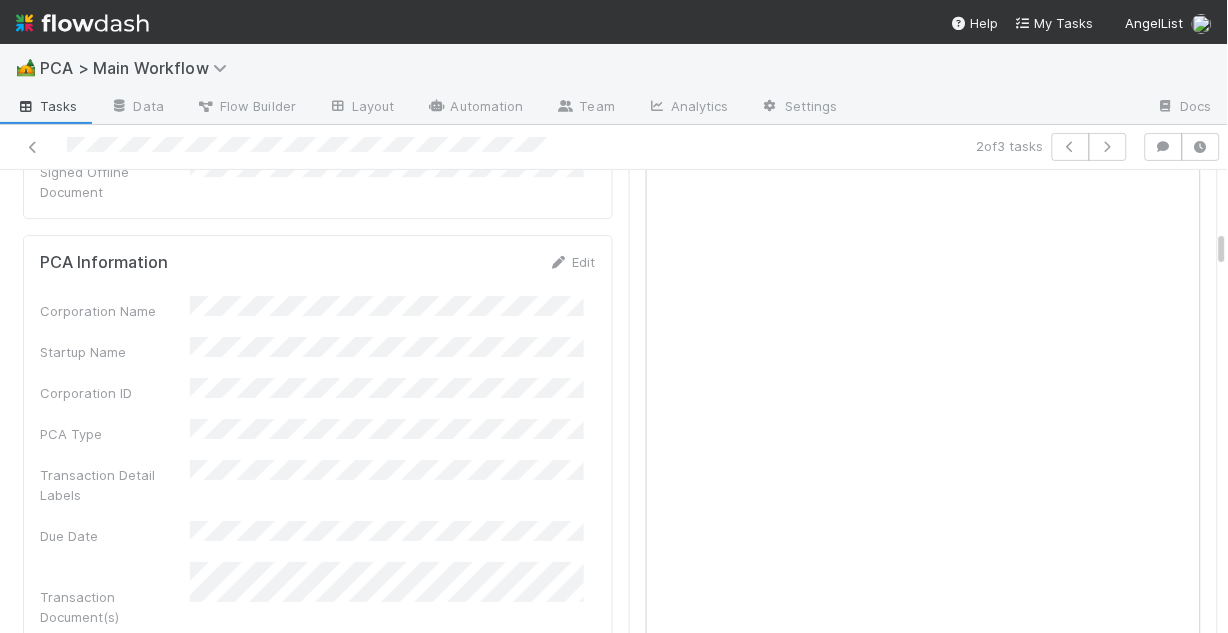 scroll, scrollTop: 1280, scrollLeft: 0, axis: vertical 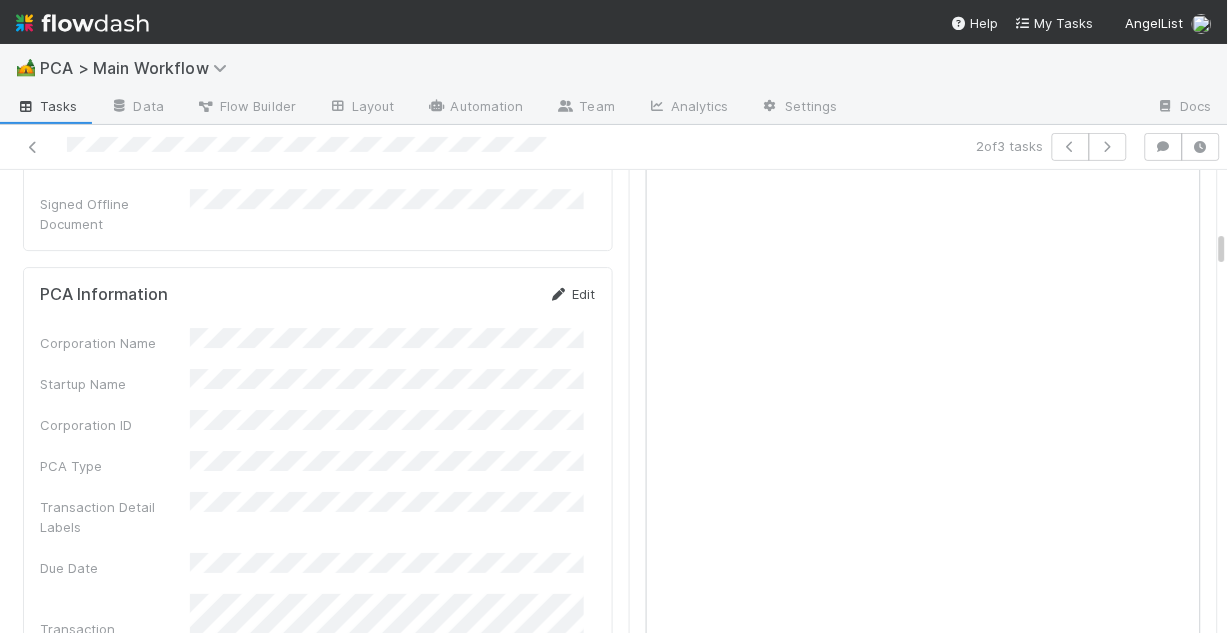 click on "Edit" at bounding box center [572, 294] 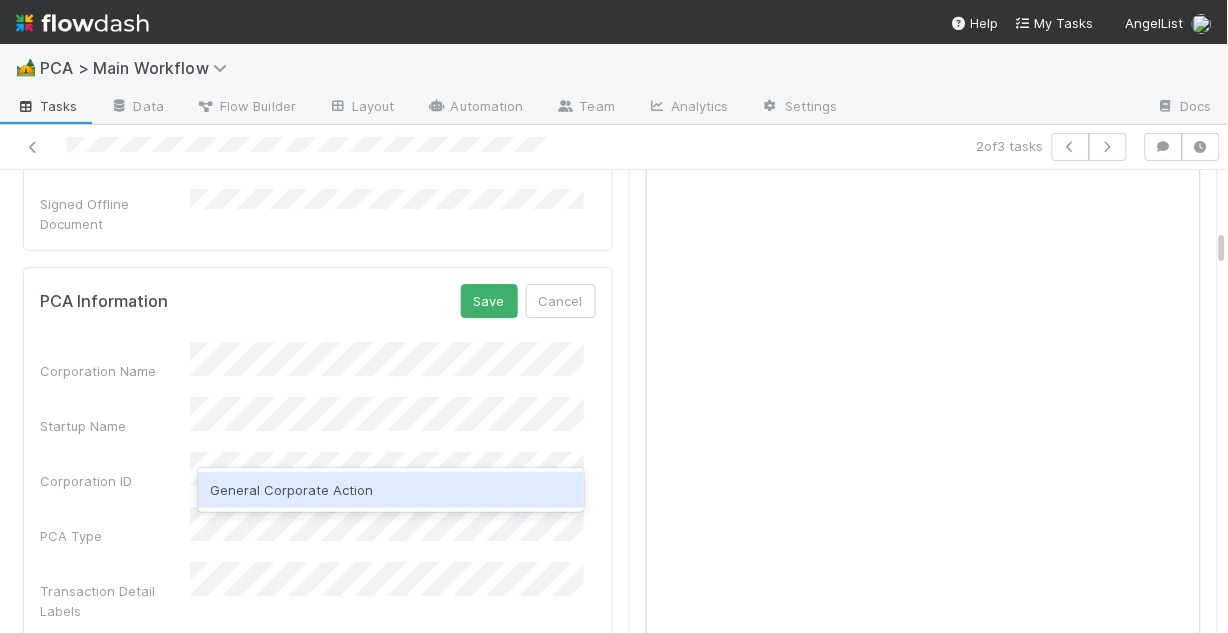 click on "General Corporate Action" at bounding box center [391, 490] 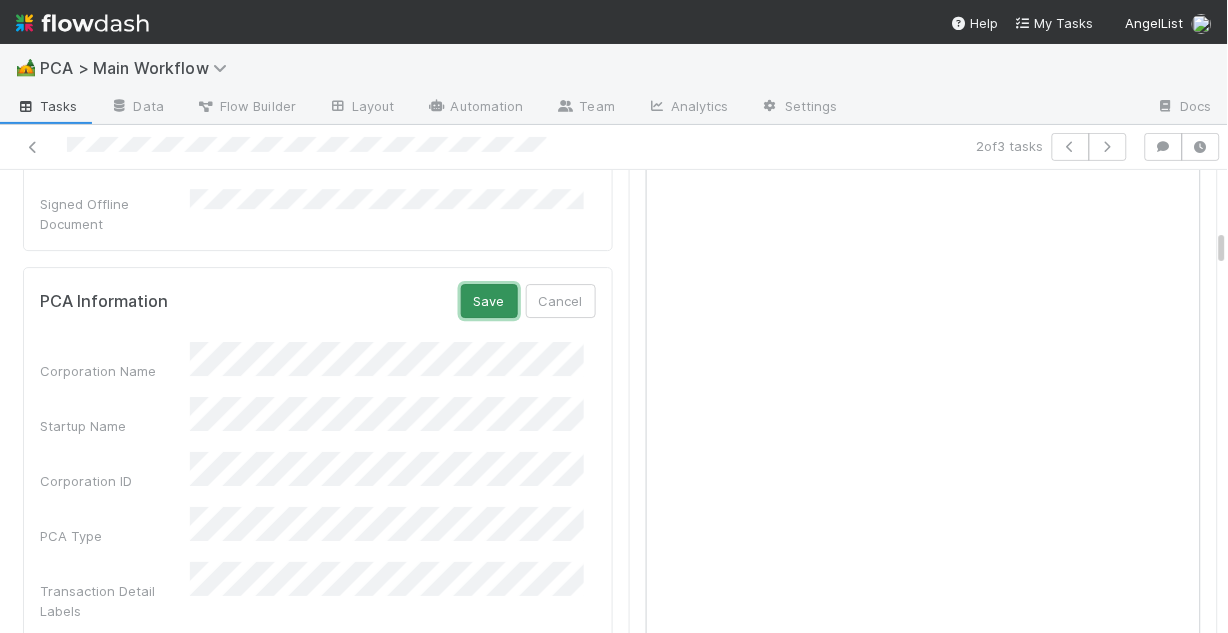 click on "Save" at bounding box center (489, 301) 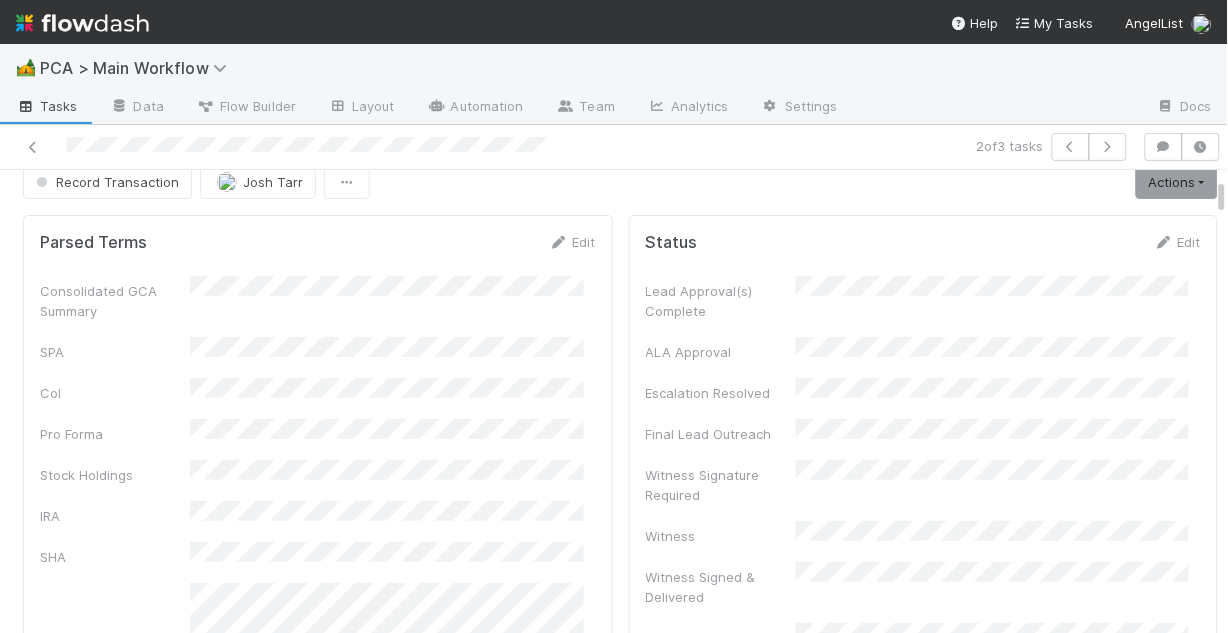 scroll, scrollTop: 0, scrollLeft: 0, axis: both 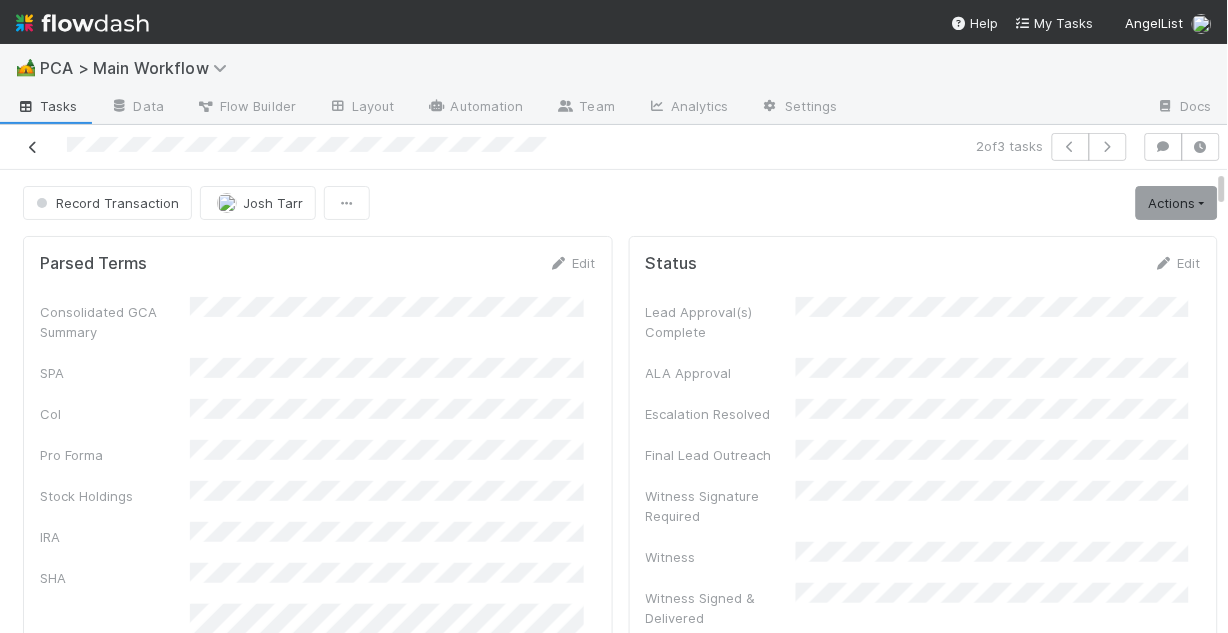 click at bounding box center [33, 147] 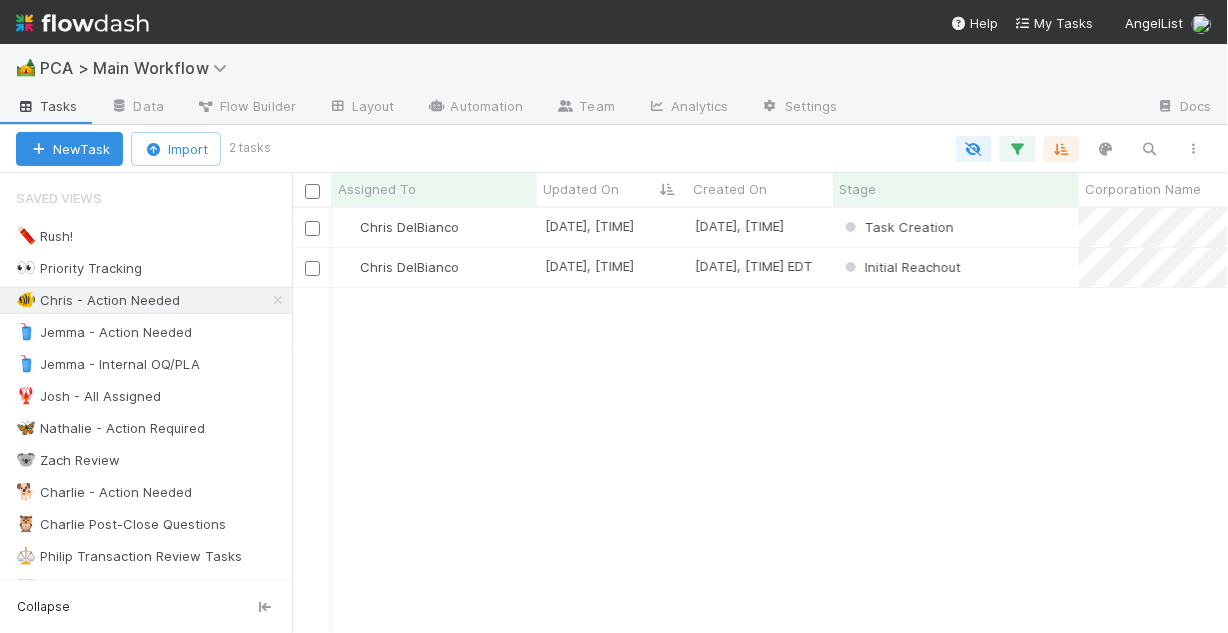 scroll, scrollTop: 13, scrollLeft: 13, axis: both 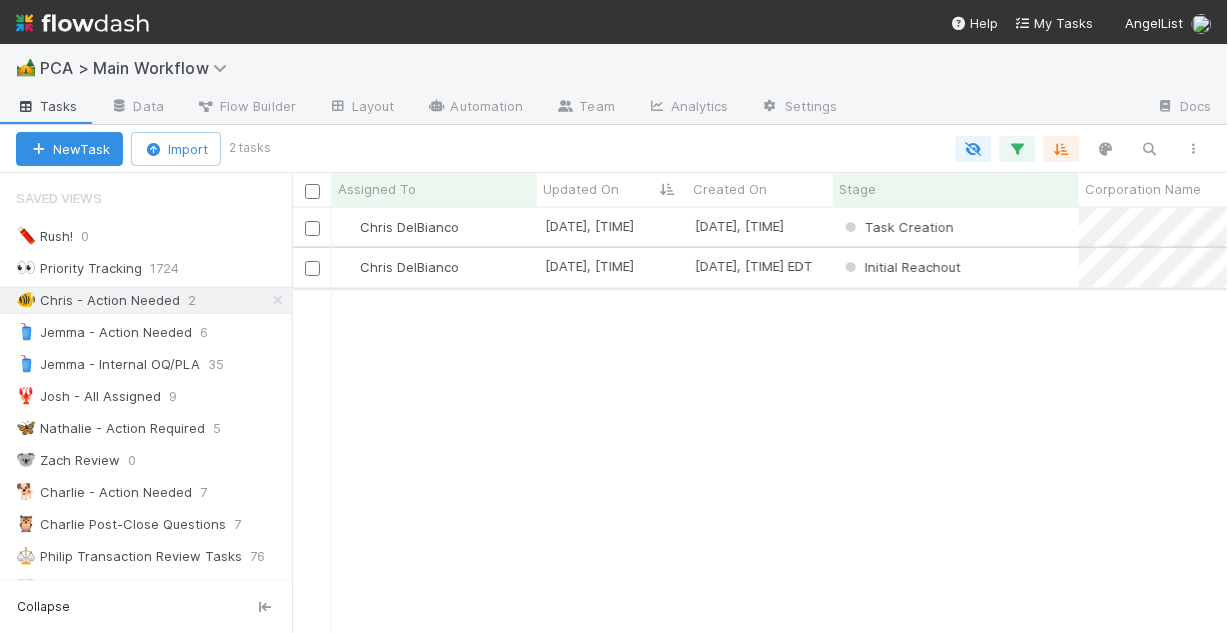 click on "Chris DelBianco" at bounding box center (434, 267) 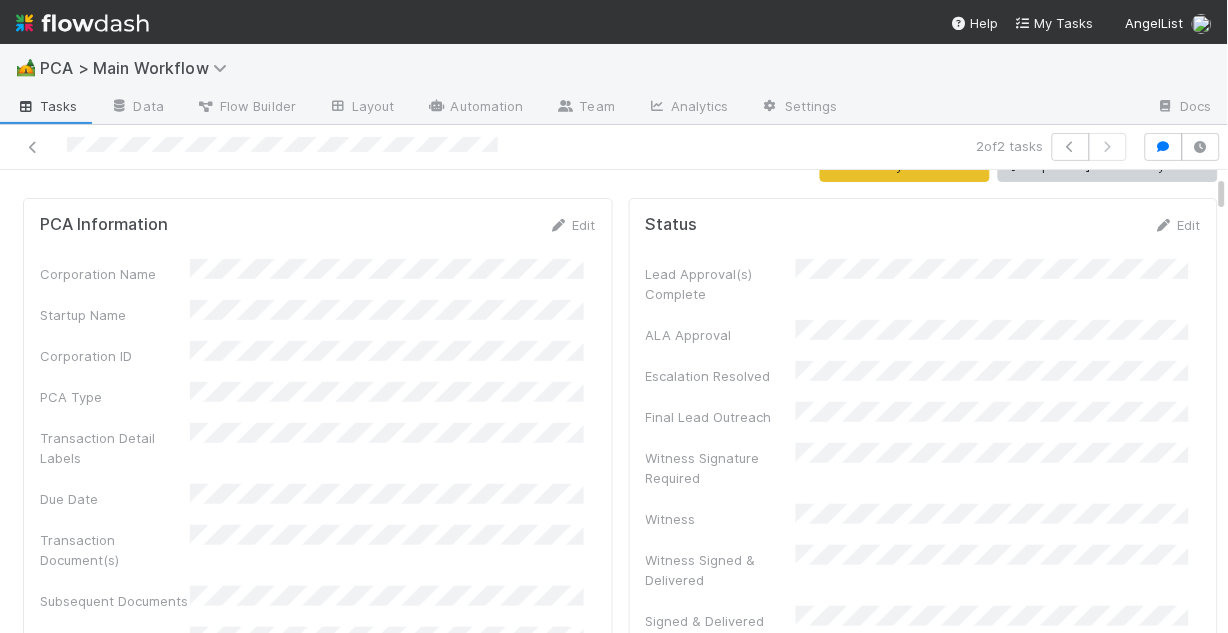 scroll, scrollTop: 0, scrollLeft: 0, axis: both 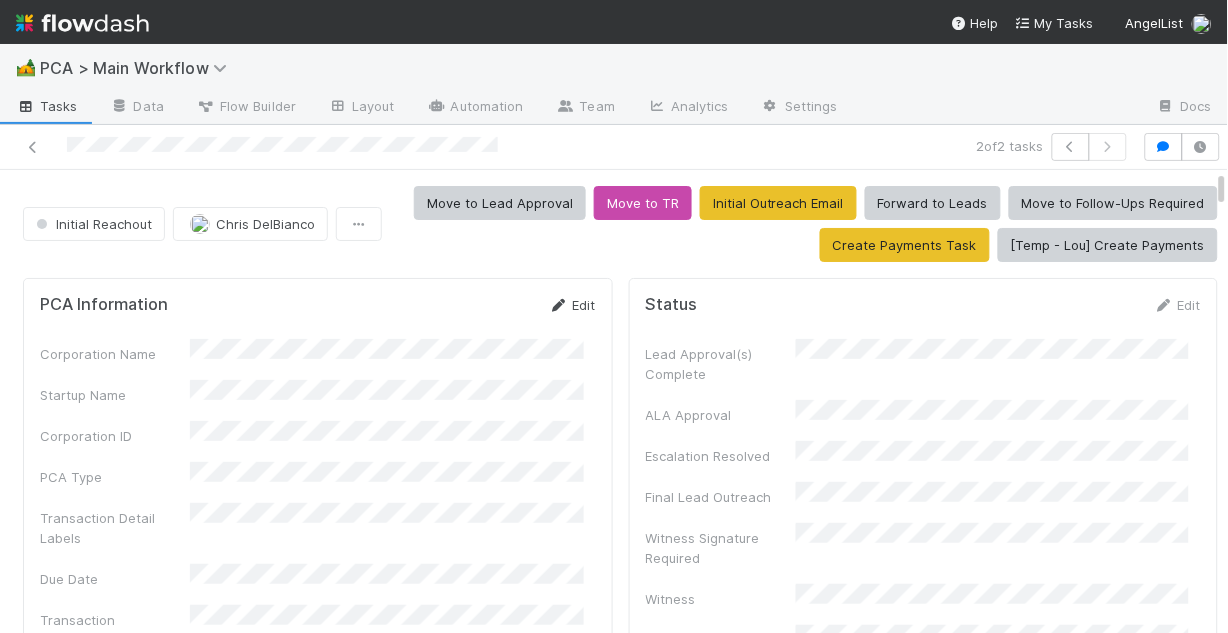 click on "Edit" at bounding box center (572, 305) 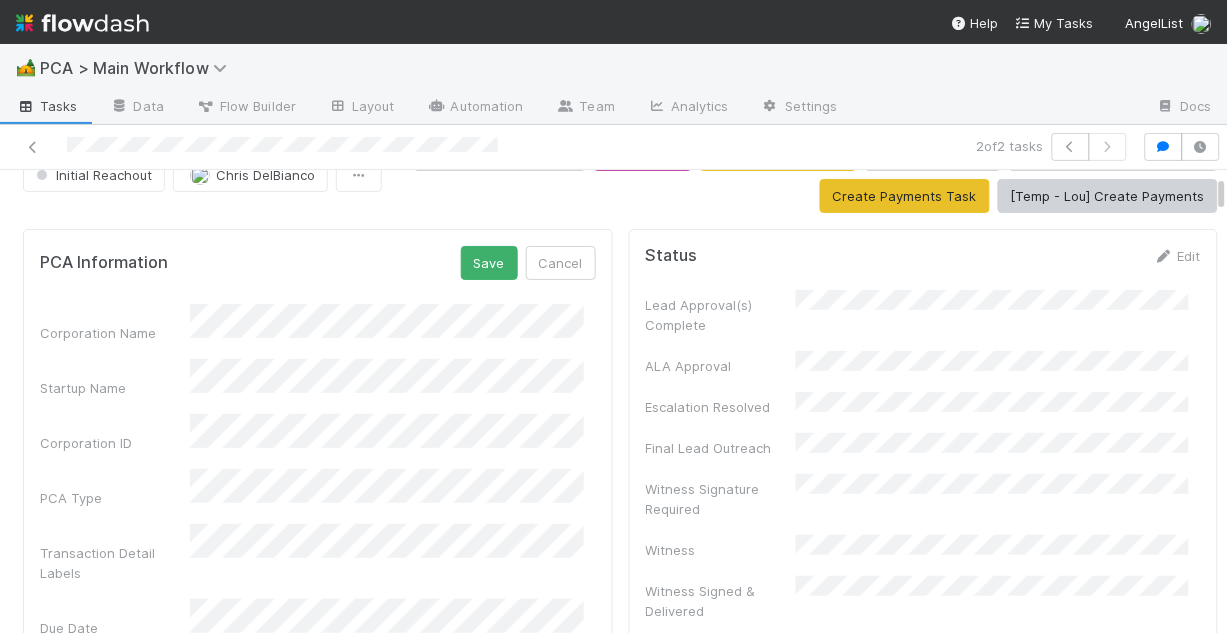 scroll, scrollTop: 80, scrollLeft: 0, axis: vertical 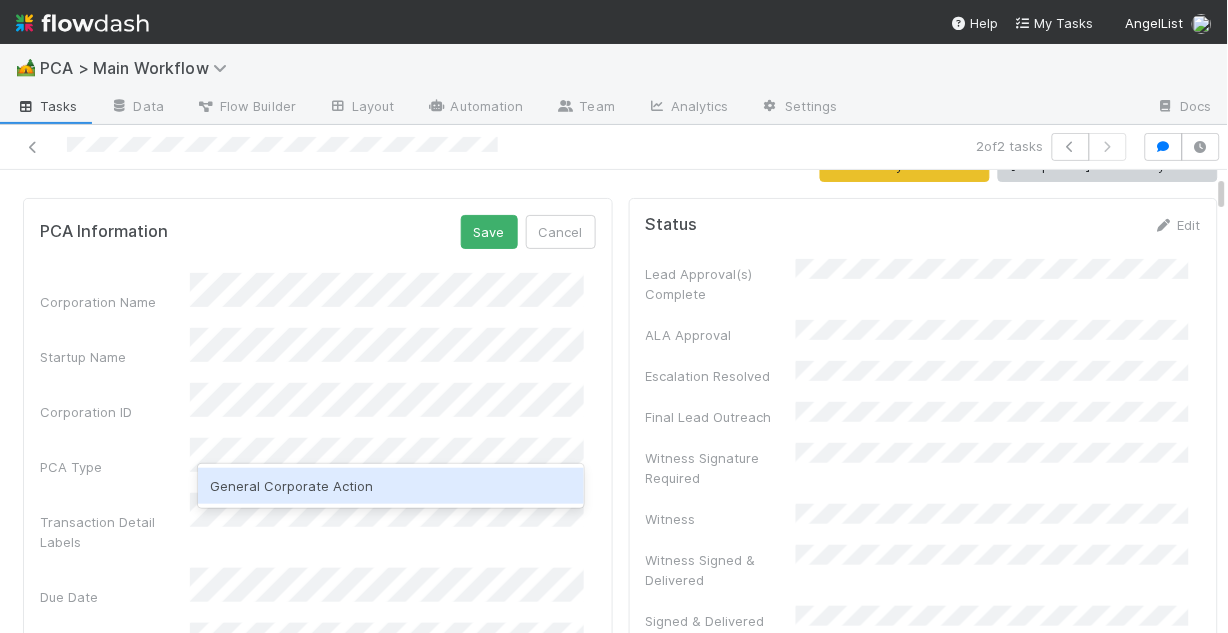 click on "General Corporate Action" at bounding box center (391, 486) 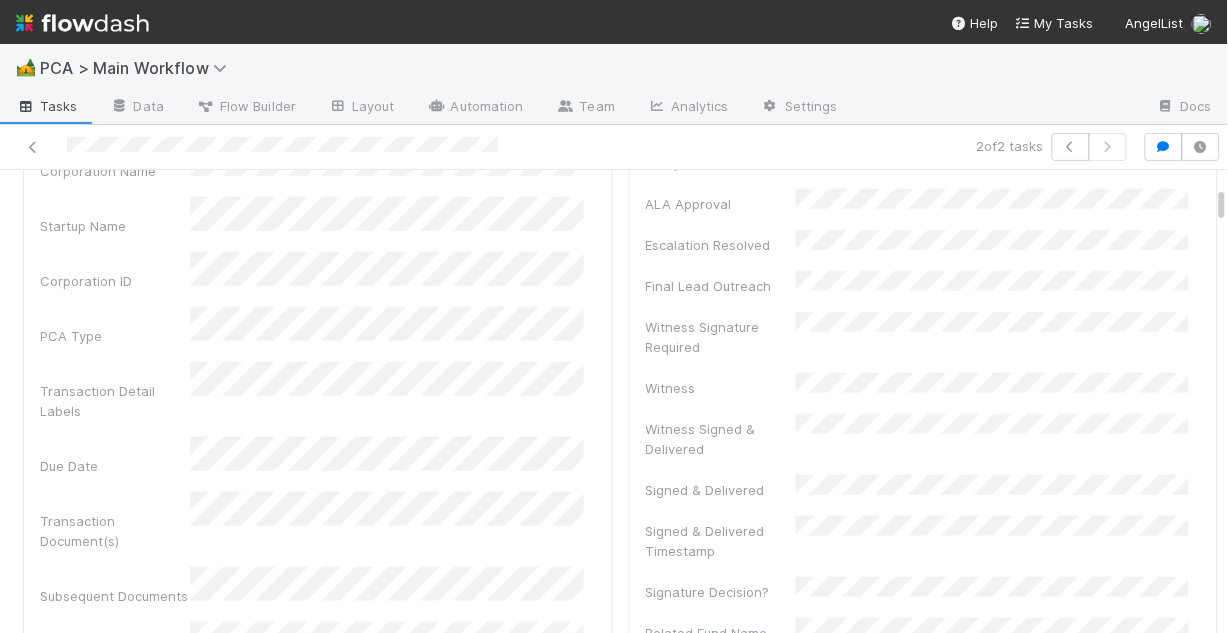 scroll, scrollTop: 240, scrollLeft: 0, axis: vertical 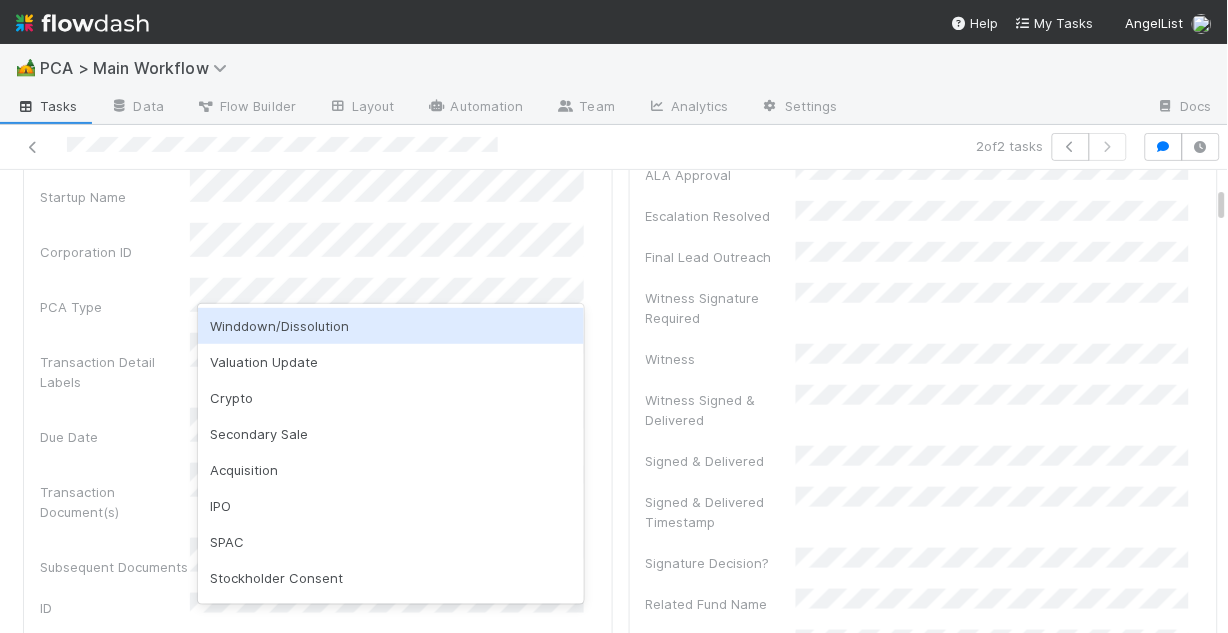 click on "PCA Type" at bounding box center (318, 297) 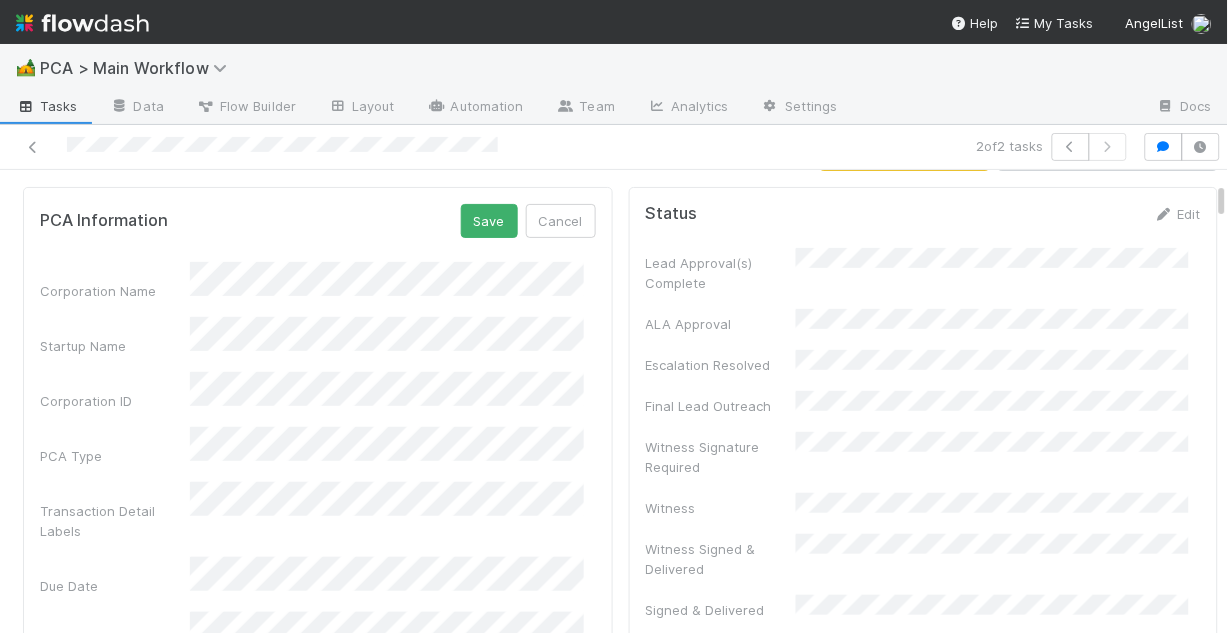 scroll, scrollTop: 80, scrollLeft: 0, axis: vertical 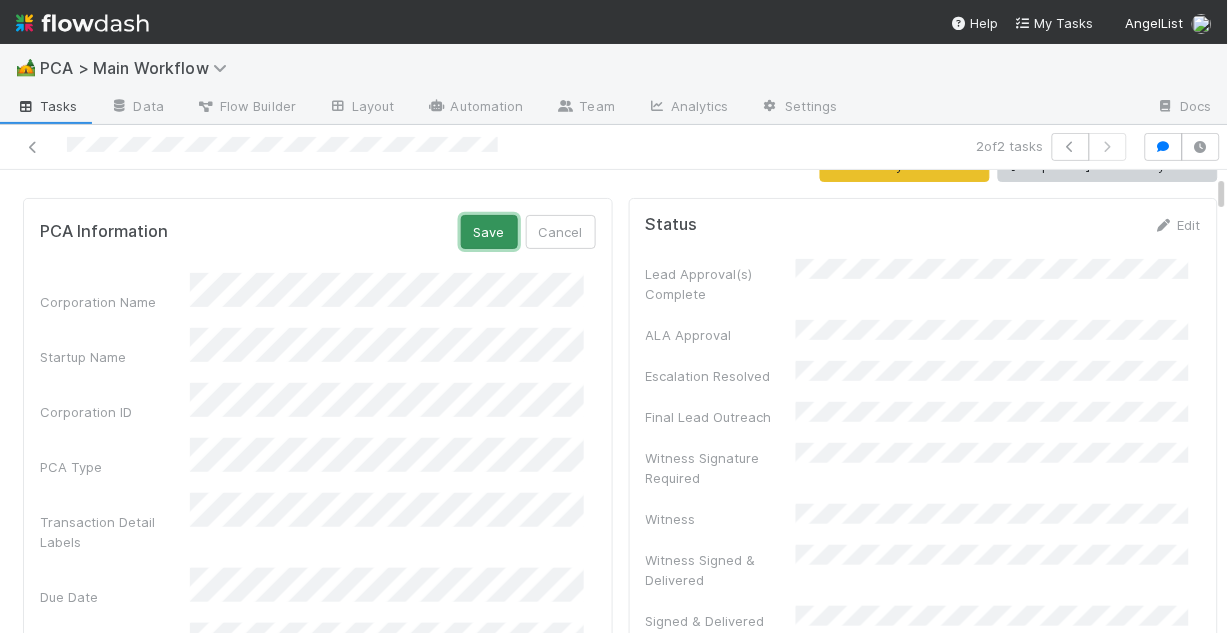 click on "Save" at bounding box center (489, 232) 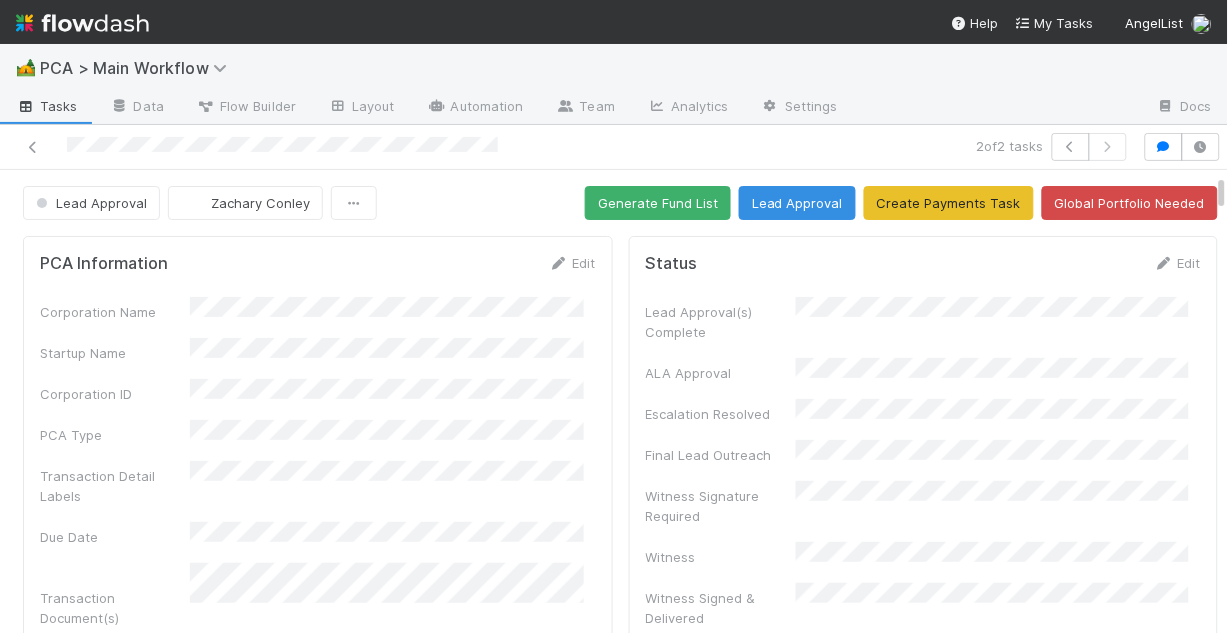 scroll, scrollTop: 0, scrollLeft: 0, axis: both 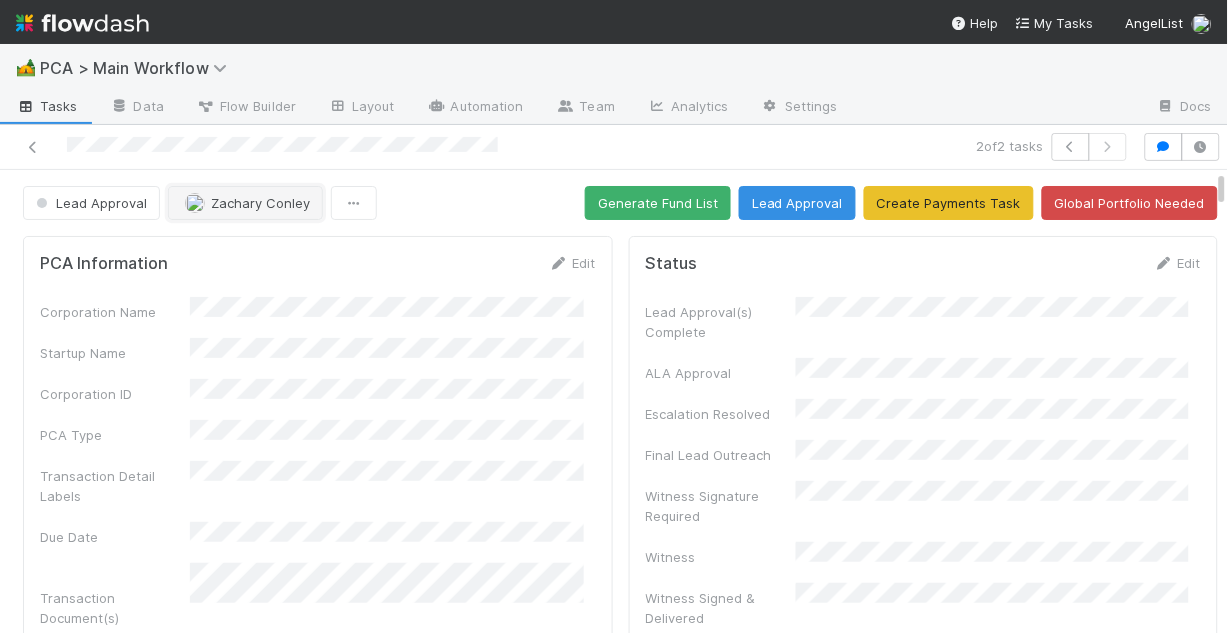 click on "Zachary Conley" at bounding box center [260, 203] 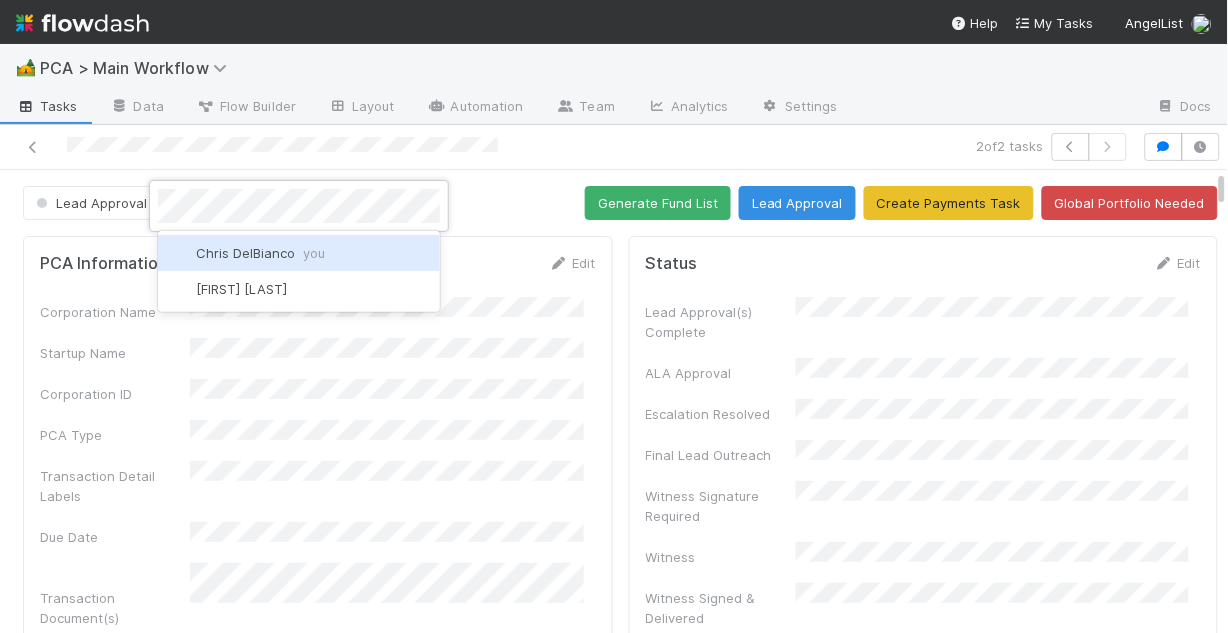 scroll, scrollTop: 0, scrollLeft: 0, axis: both 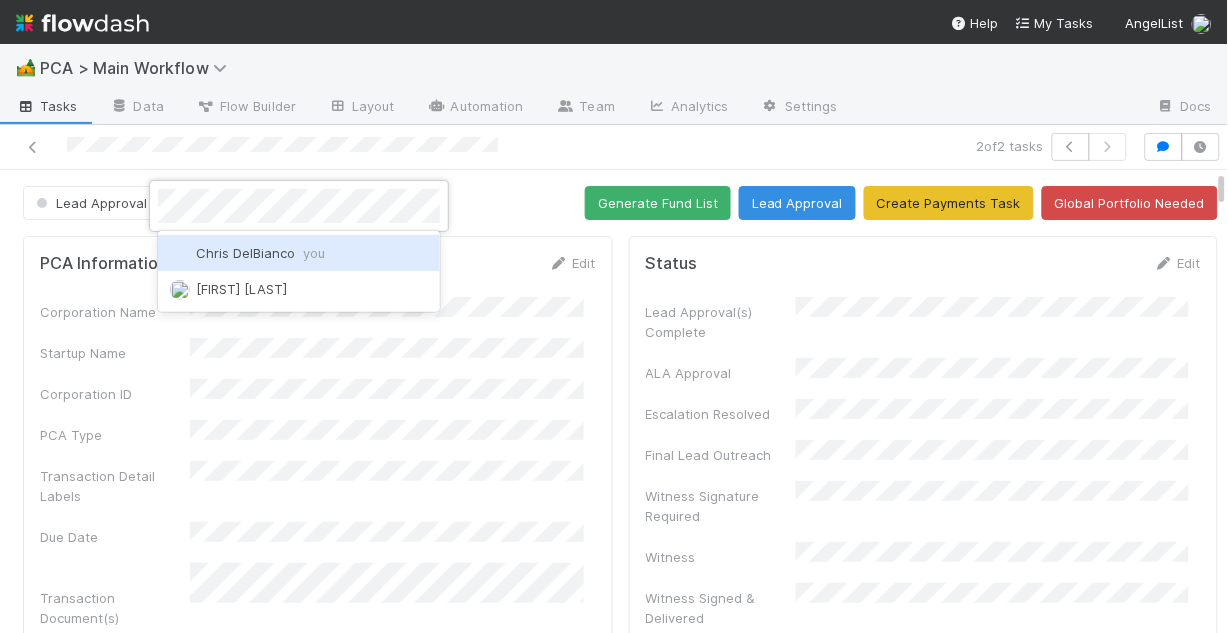 click on "[FIRST] [LAST] you" at bounding box center (260, 253) 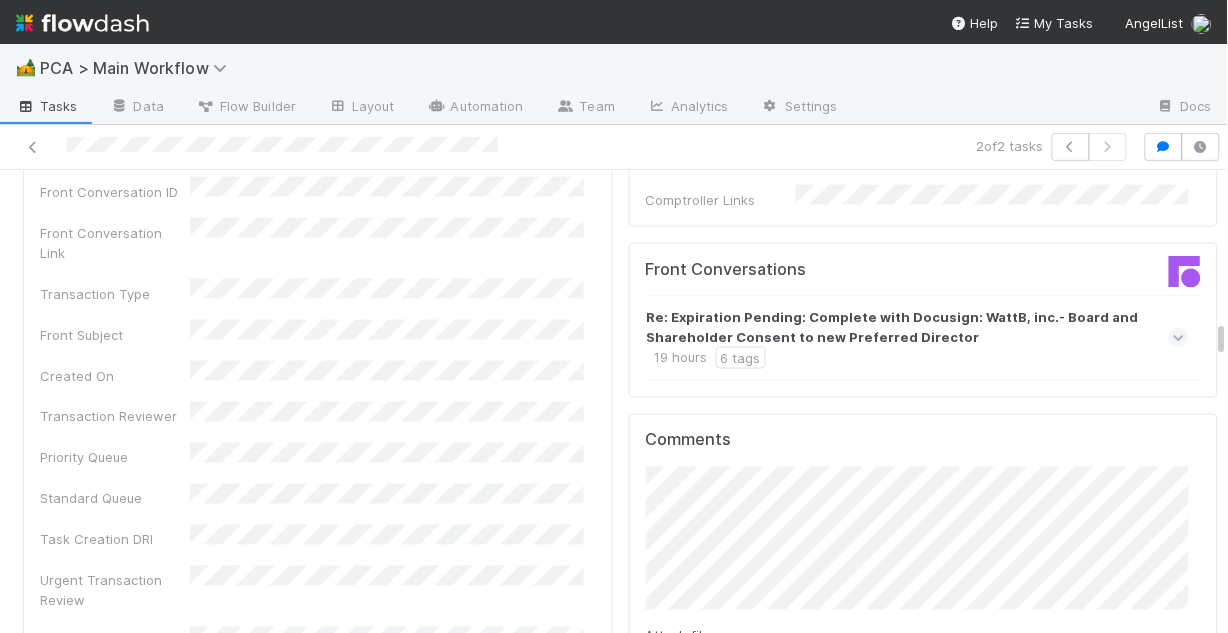scroll, scrollTop: 2160, scrollLeft: 0, axis: vertical 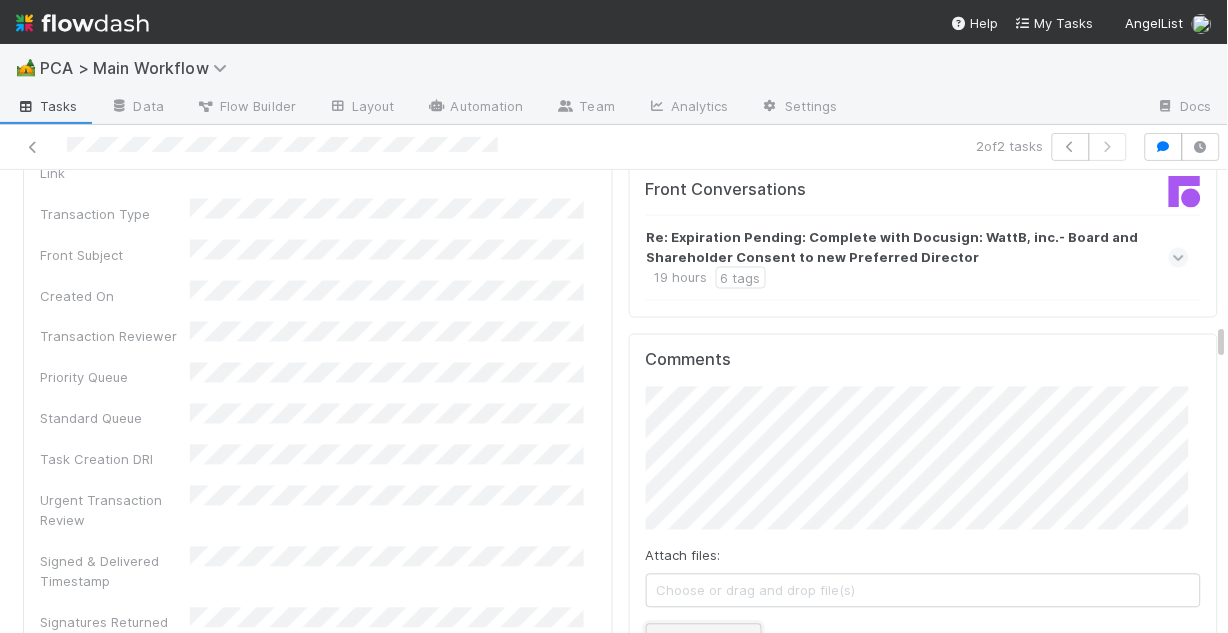 click on "Add Comment" at bounding box center (704, 641) 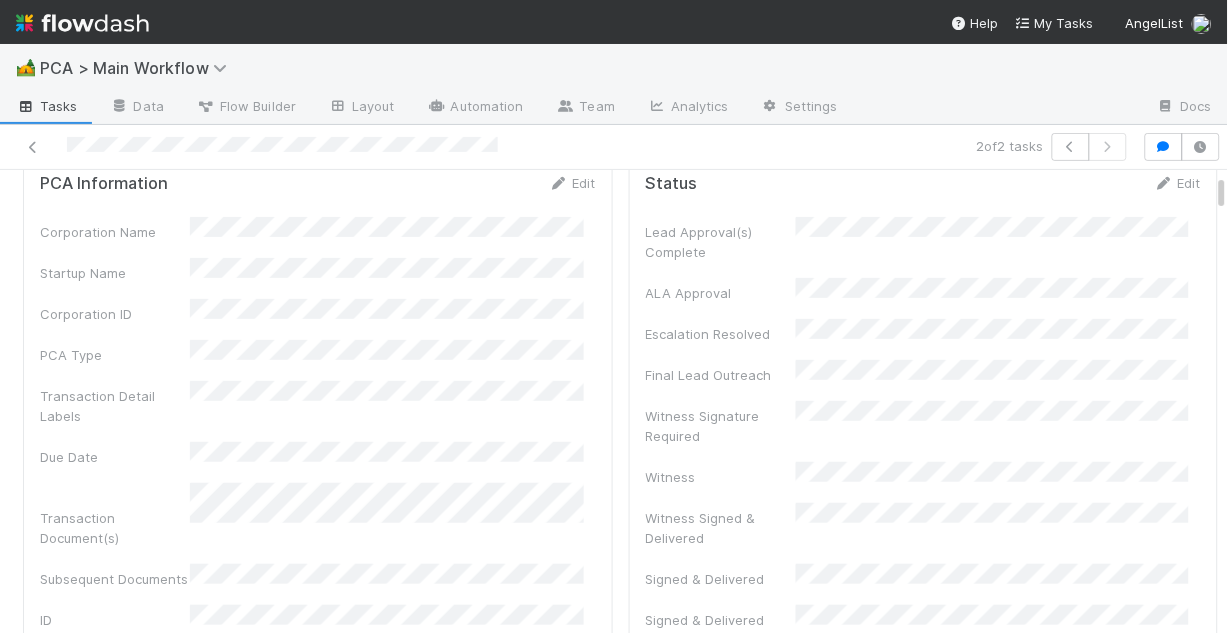 scroll, scrollTop: 0, scrollLeft: 0, axis: both 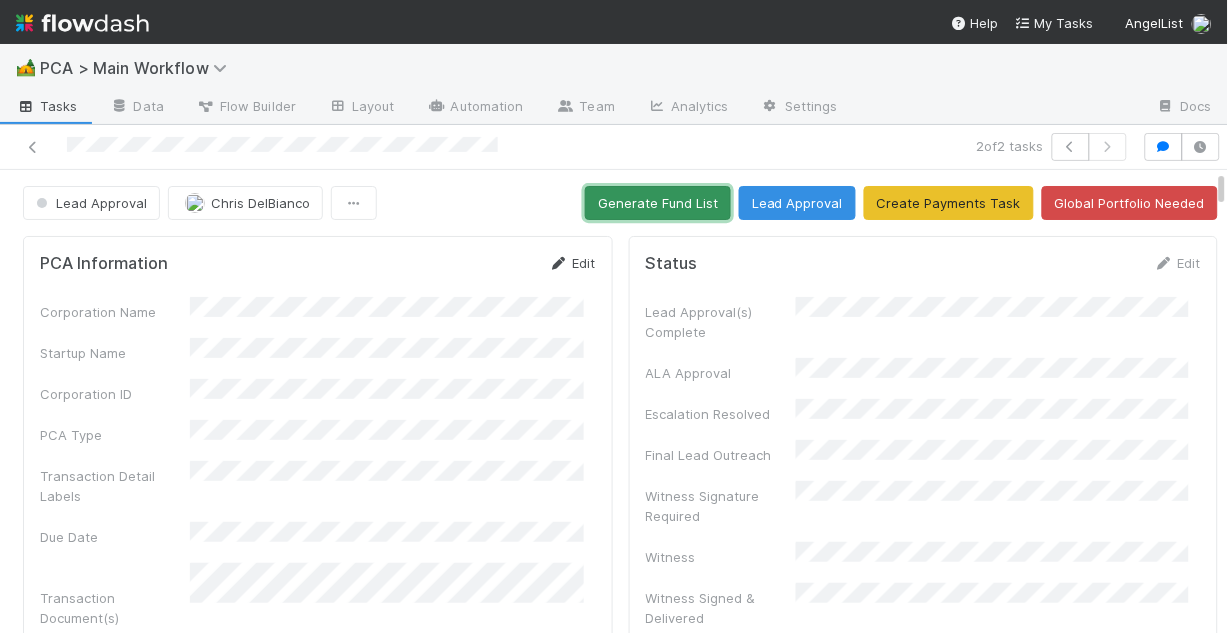 drag, startPoint x: 679, startPoint y: 199, endPoint x: 582, endPoint y: 260, distance: 114.58621 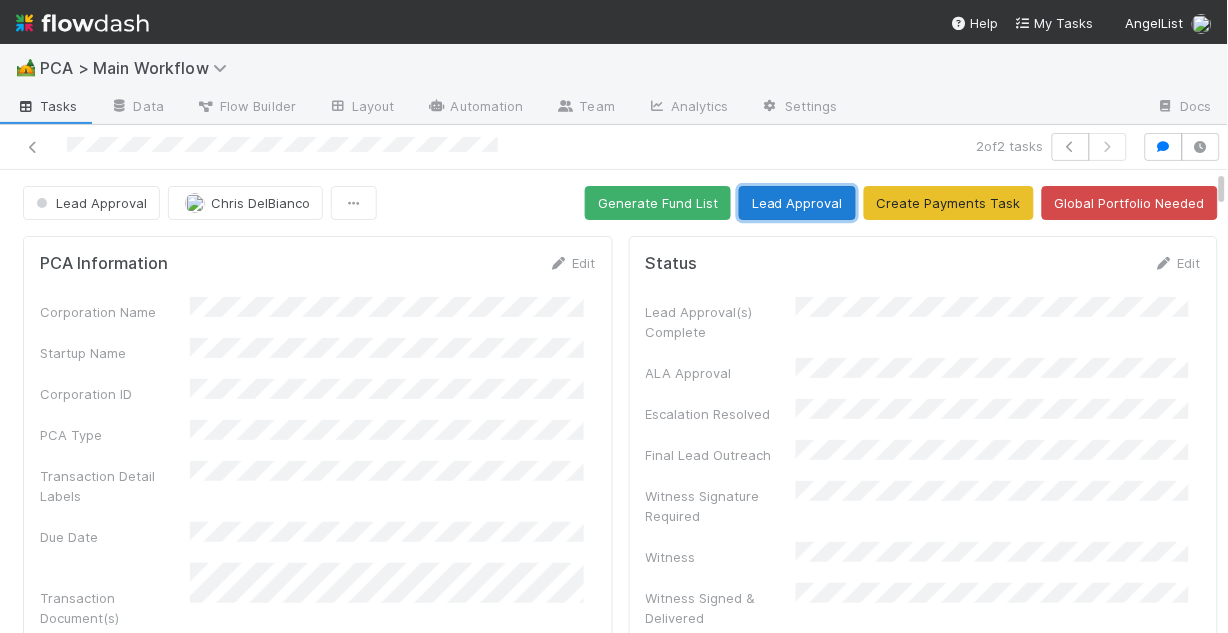 click on "Lead Approval" at bounding box center (797, 203) 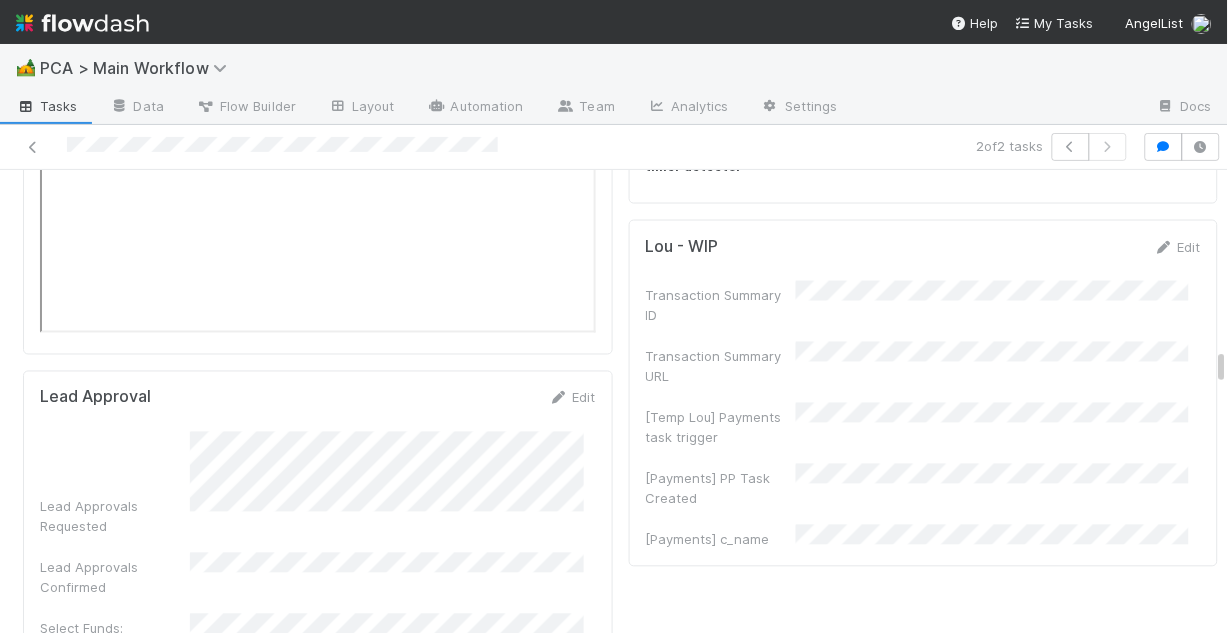 scroll, scrollTop: 3680, scrollLeft: 0, axis: vertical 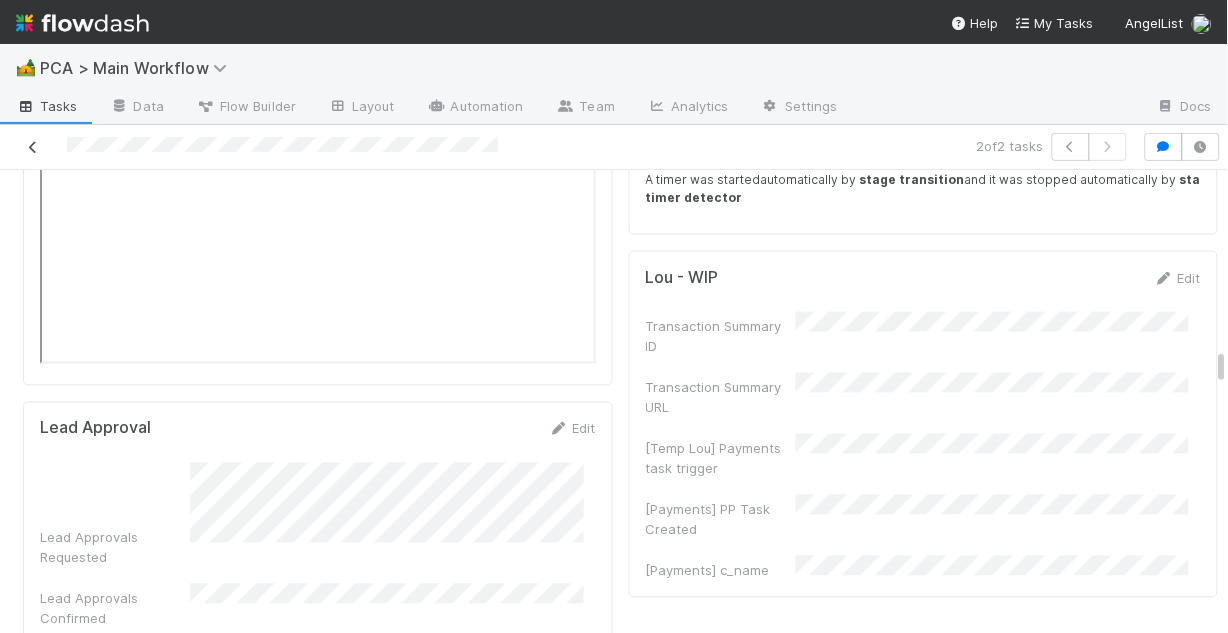 click at bounding box center (33, 147) 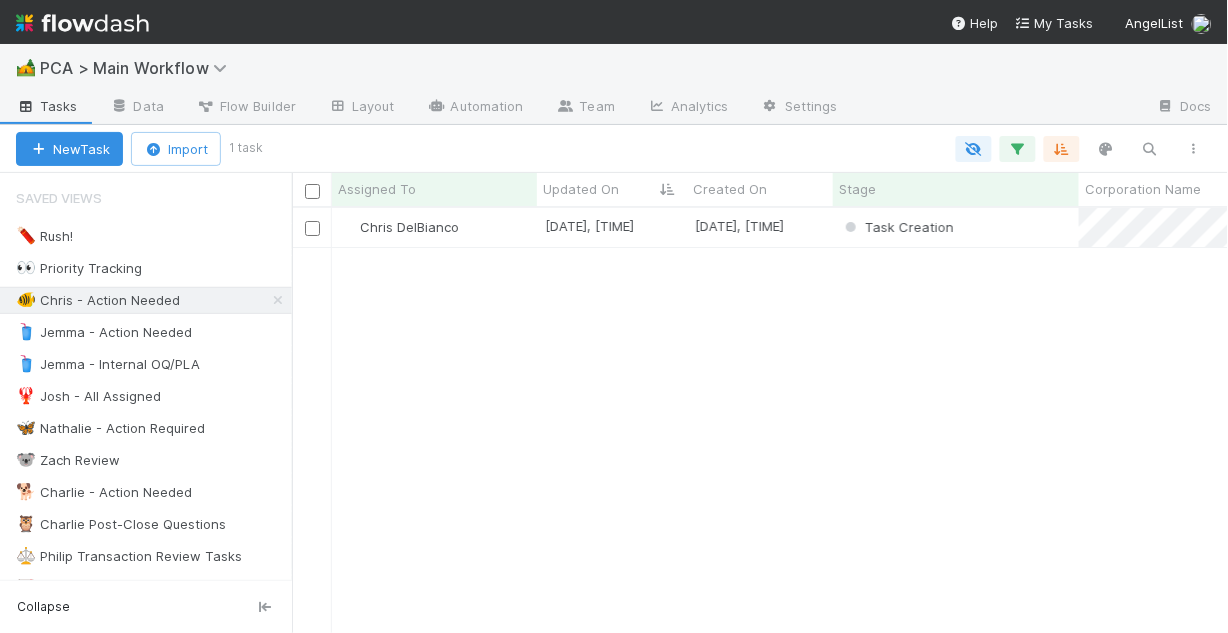 scroll, scrollTop: 13, scrollLeft: 13, axis: both 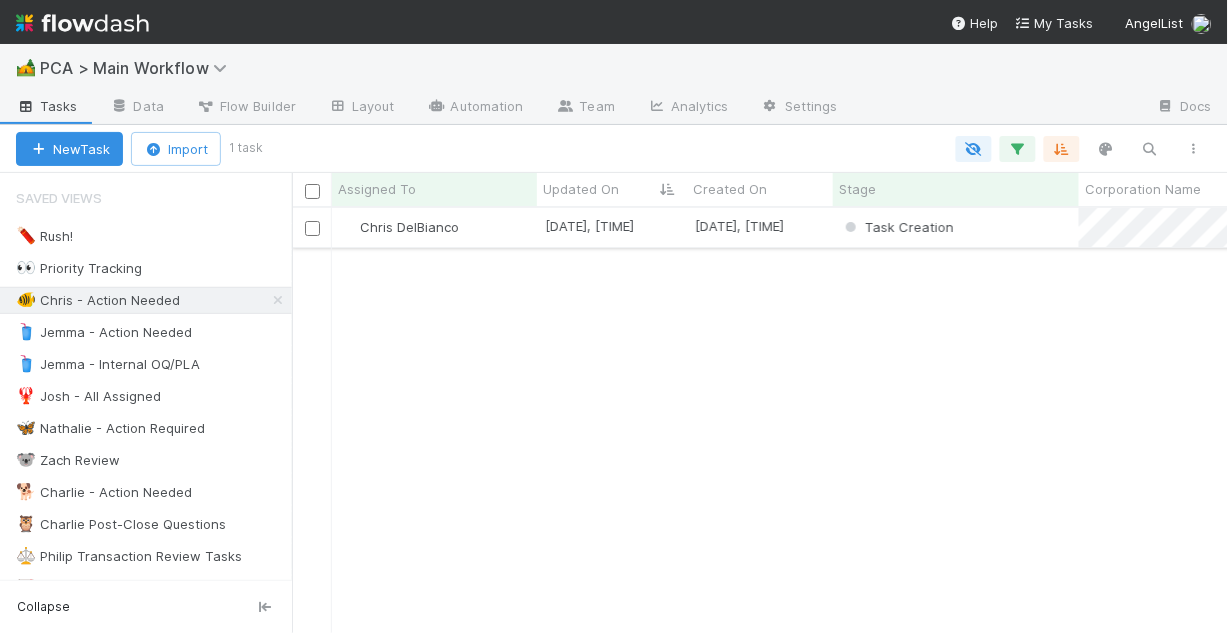 click on "Chris DelBianco" at bounding box center (434, 227) 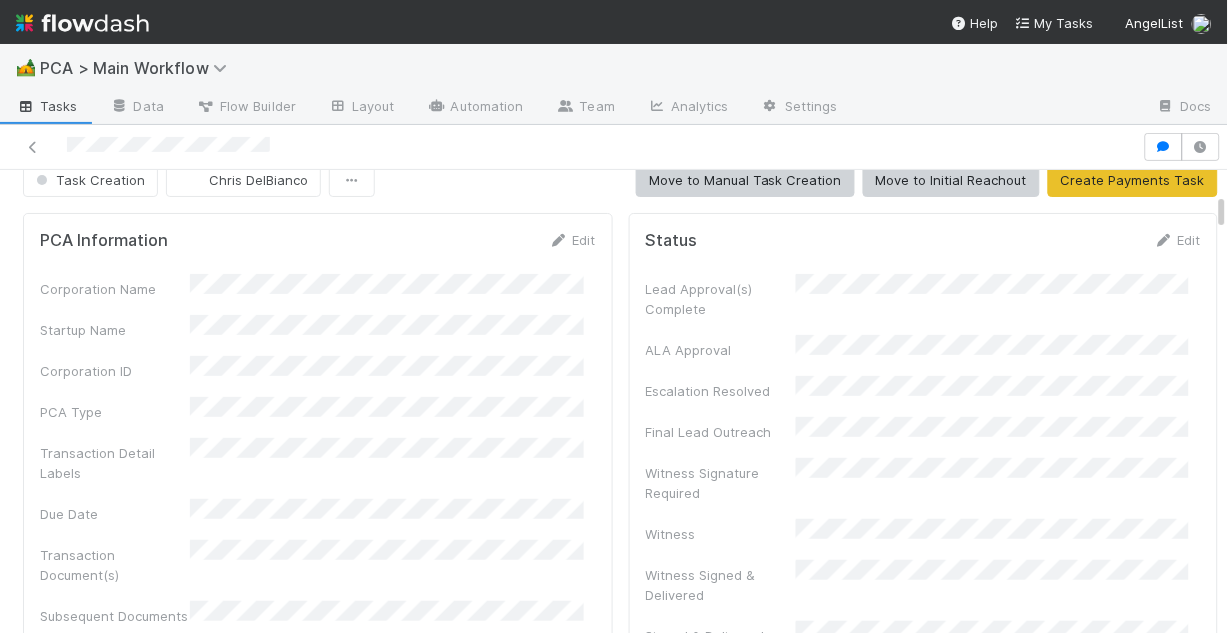 scroll, scrollTop: 0, scrollLeft: 0, axis: both 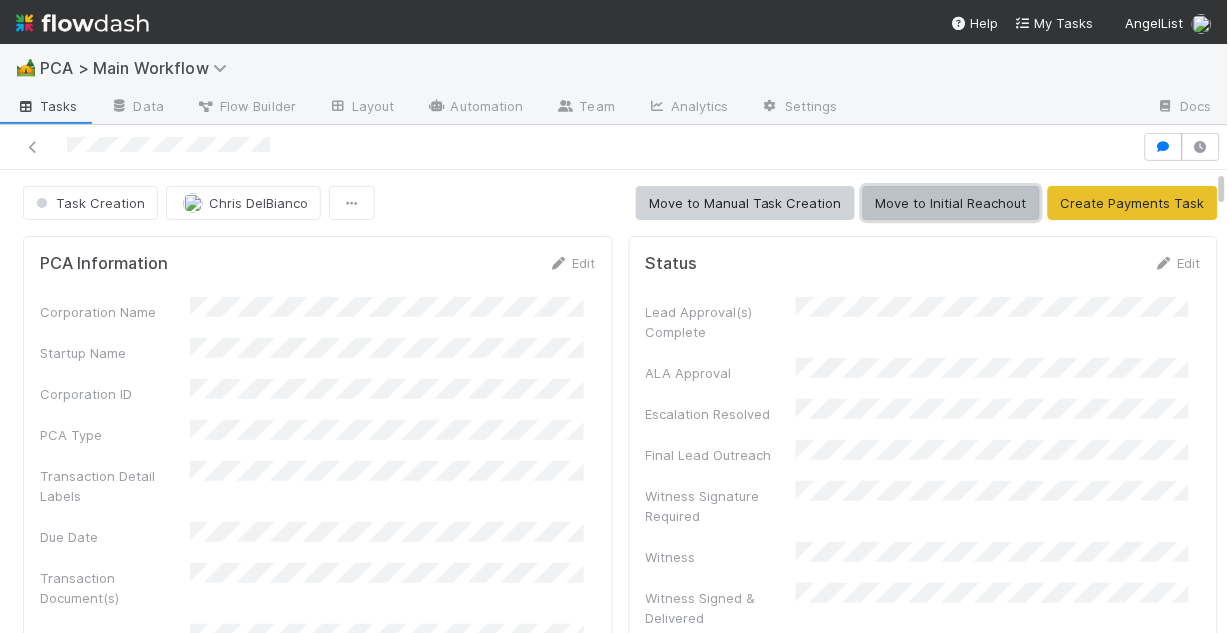click on "Move to Initial Reachout" at bounding box center (951, 203) 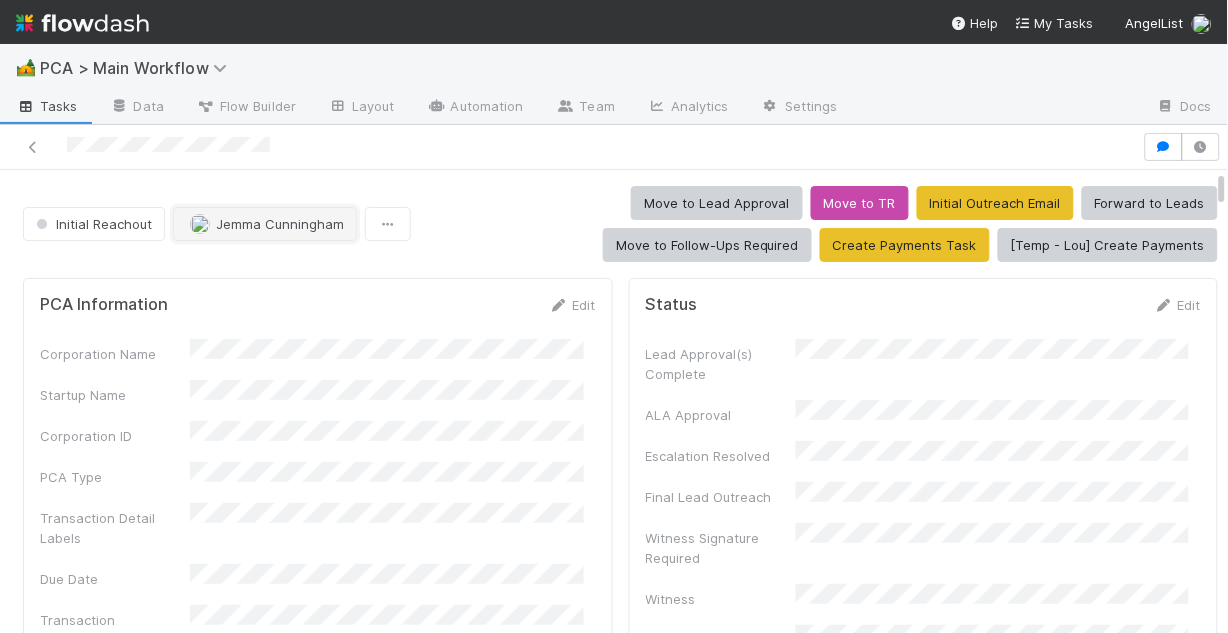 click on "Jemma Cunningham" at bounding box center [280, 224] 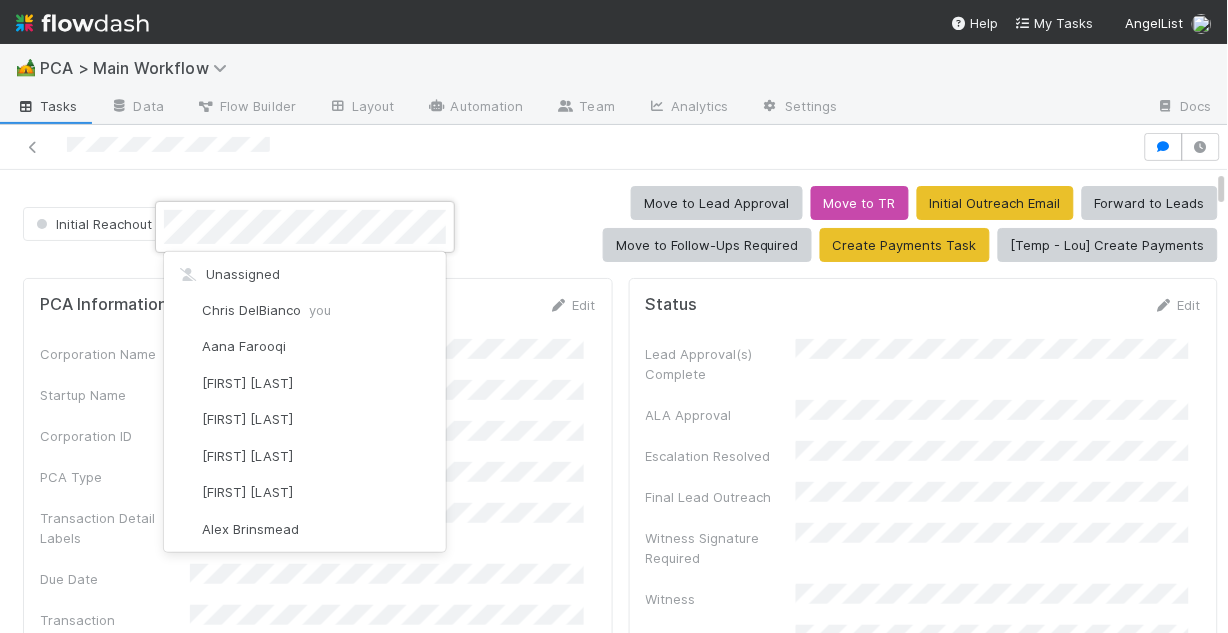 scroll, scrollTop: 2956, scrollLeft: 0, axis: vertical 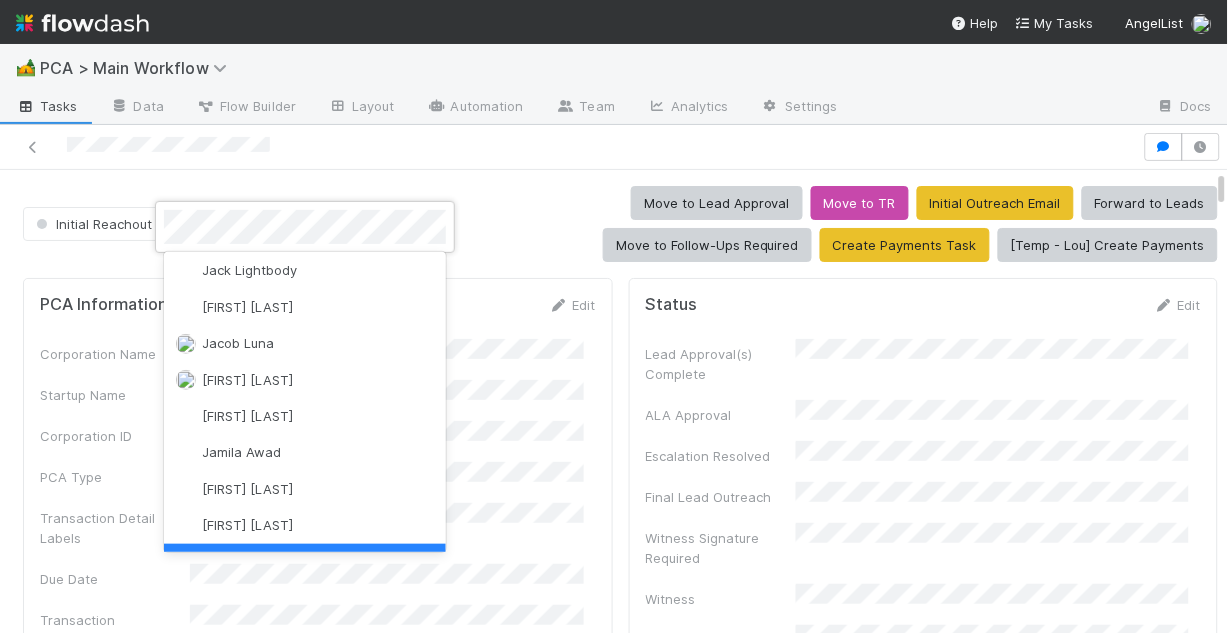 drag, startPoint x: 442, startPoint y: 182, endPoint x: 462, endPoint y: 184, distance: 20.09975 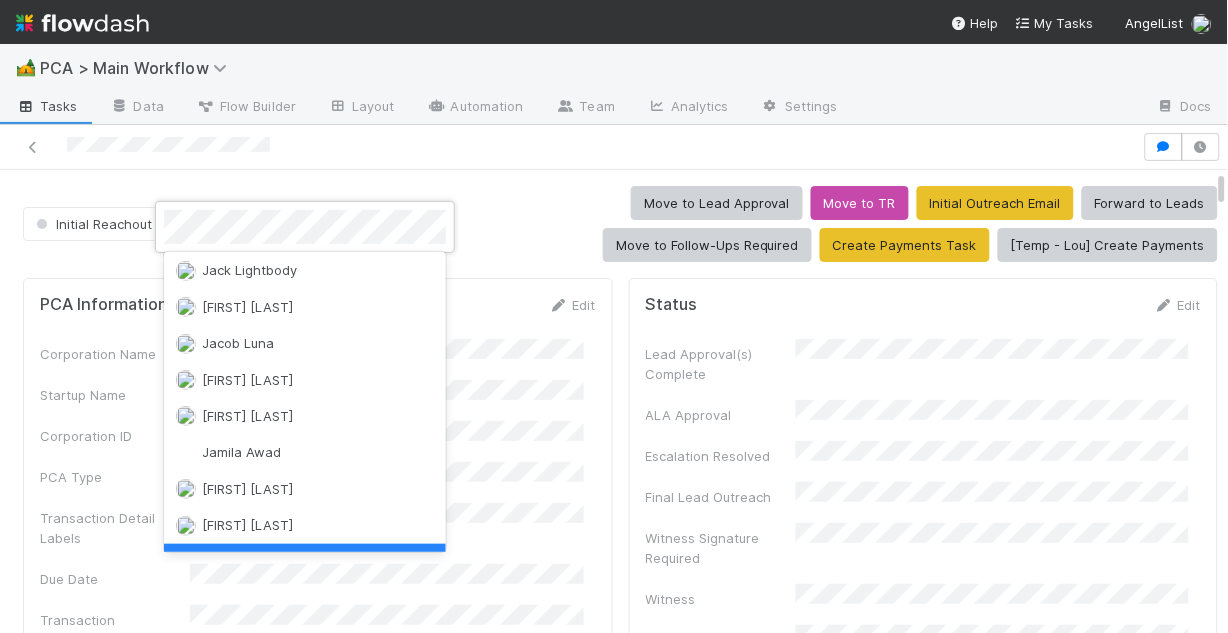 click at bounding box center [614, 316] 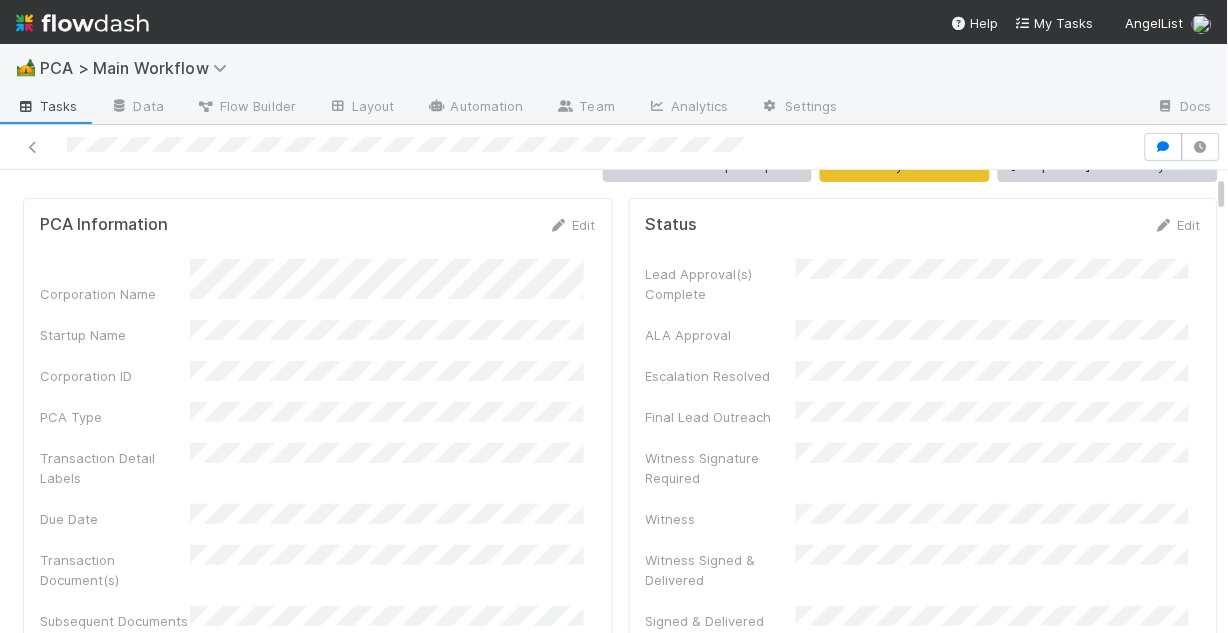 scroll, scrollTop: 0, scrollLeft: 0, axis: both 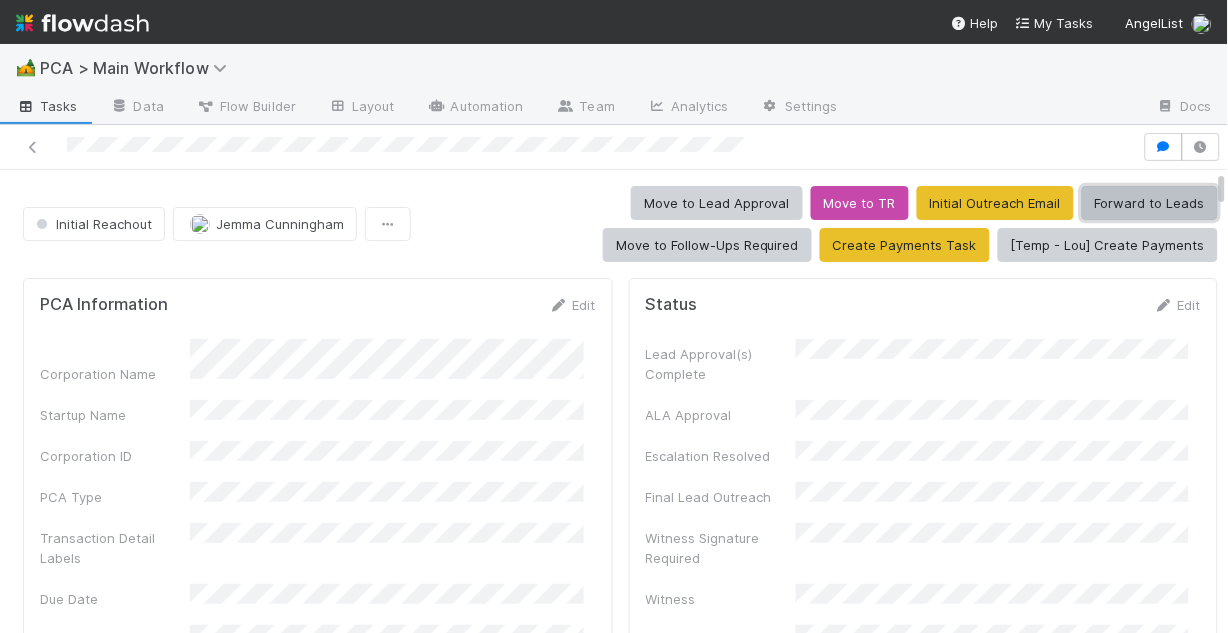 click on "Forward to Leads" at bounding box center (1150, 203) 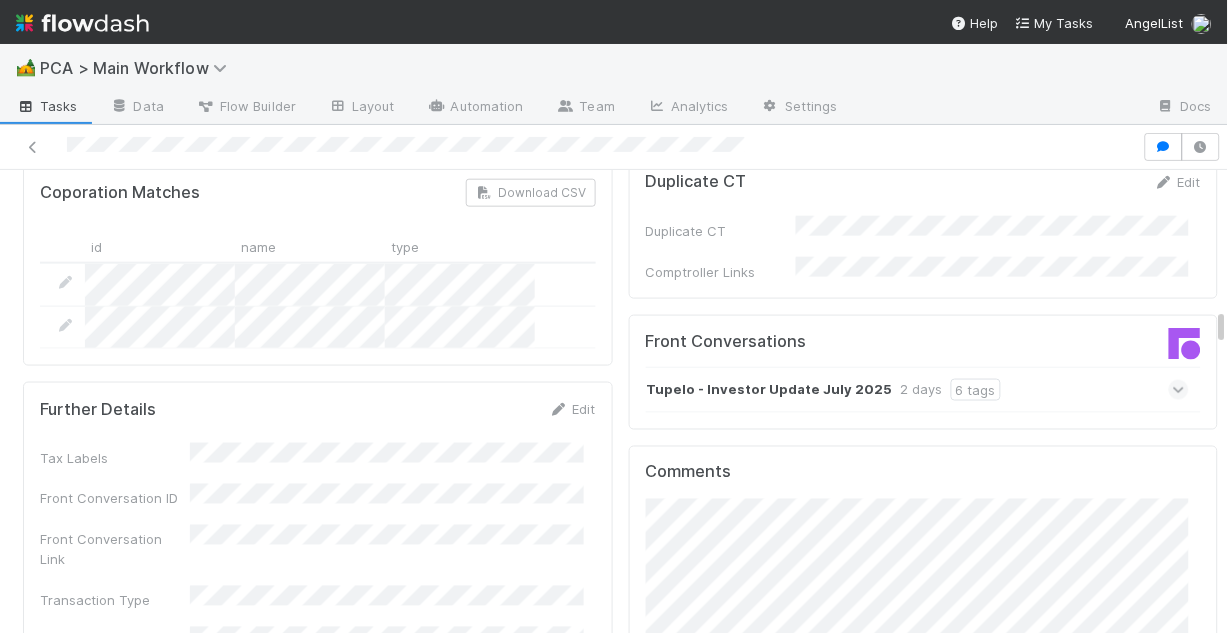 scroll, scrollTop: 2080, scrollLeft: 0, axis: vertical 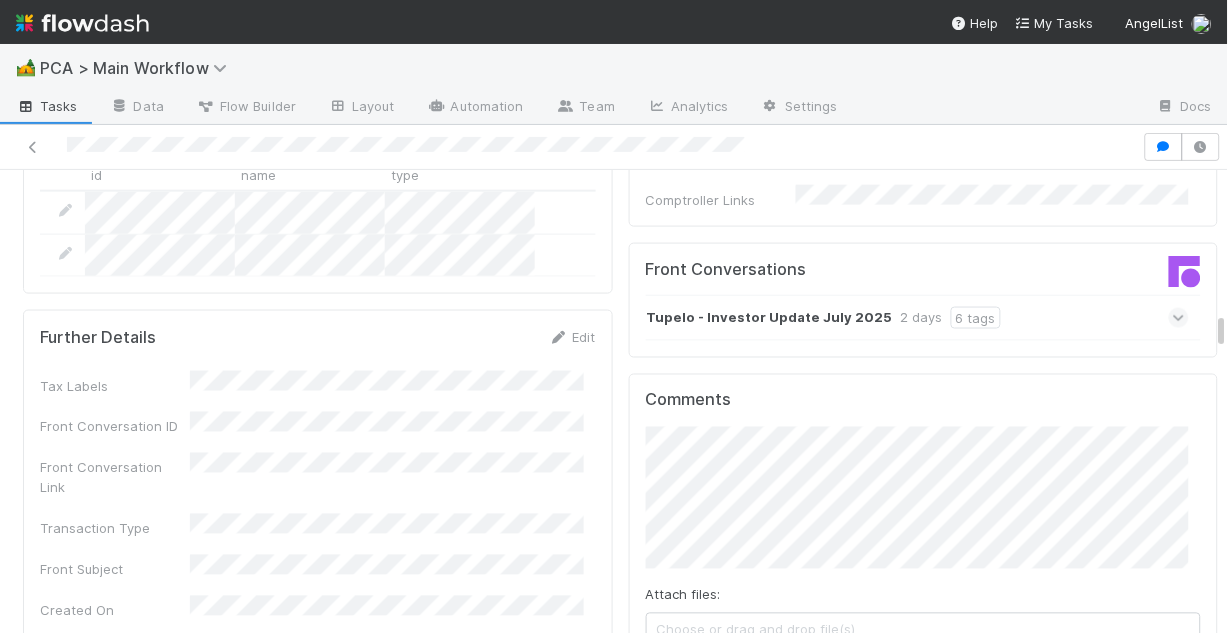 click at bounding box center (614, 147) 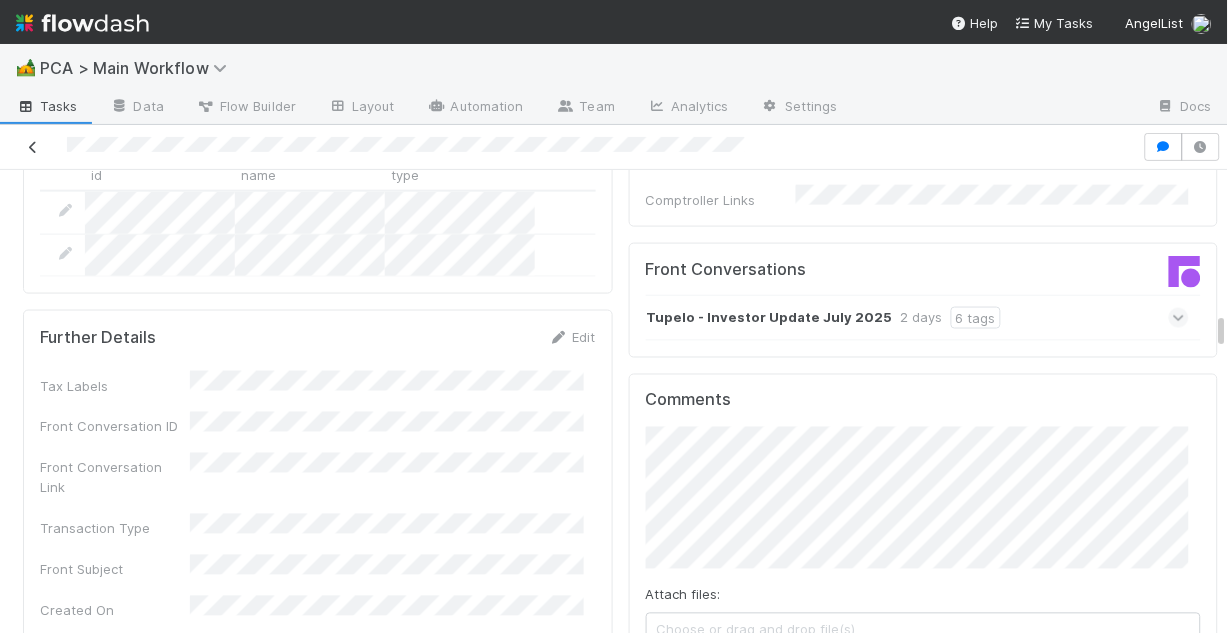 click at bounding box center (33, 147) 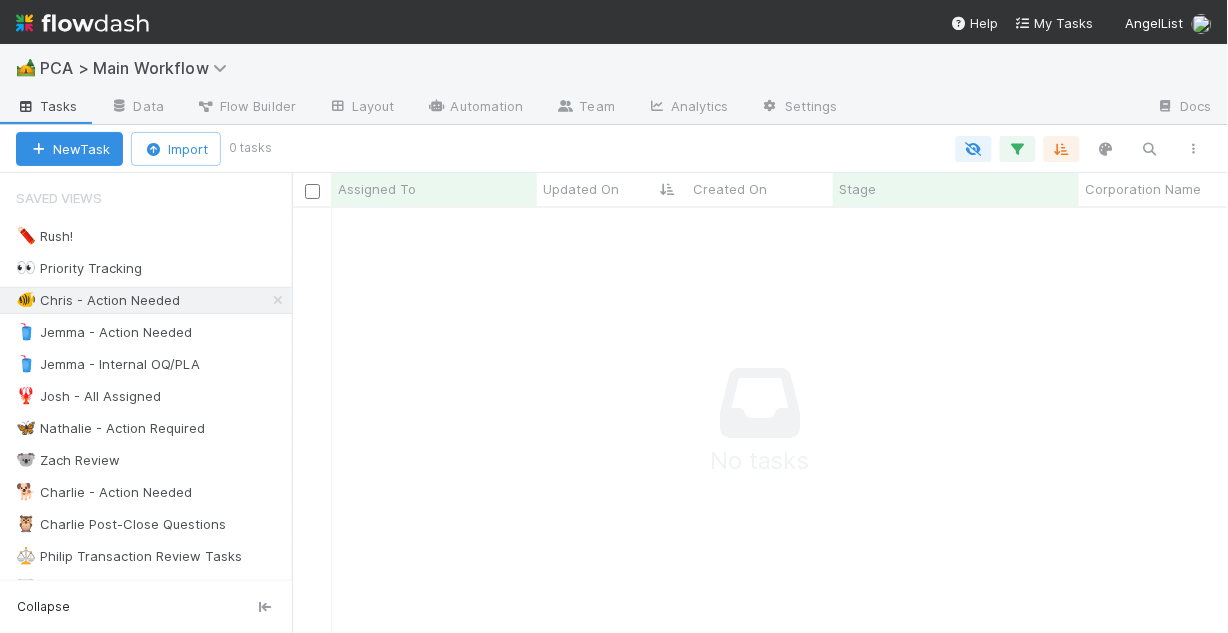 scroll, scrollTop: 12, scrollLeft: 13, axis: both 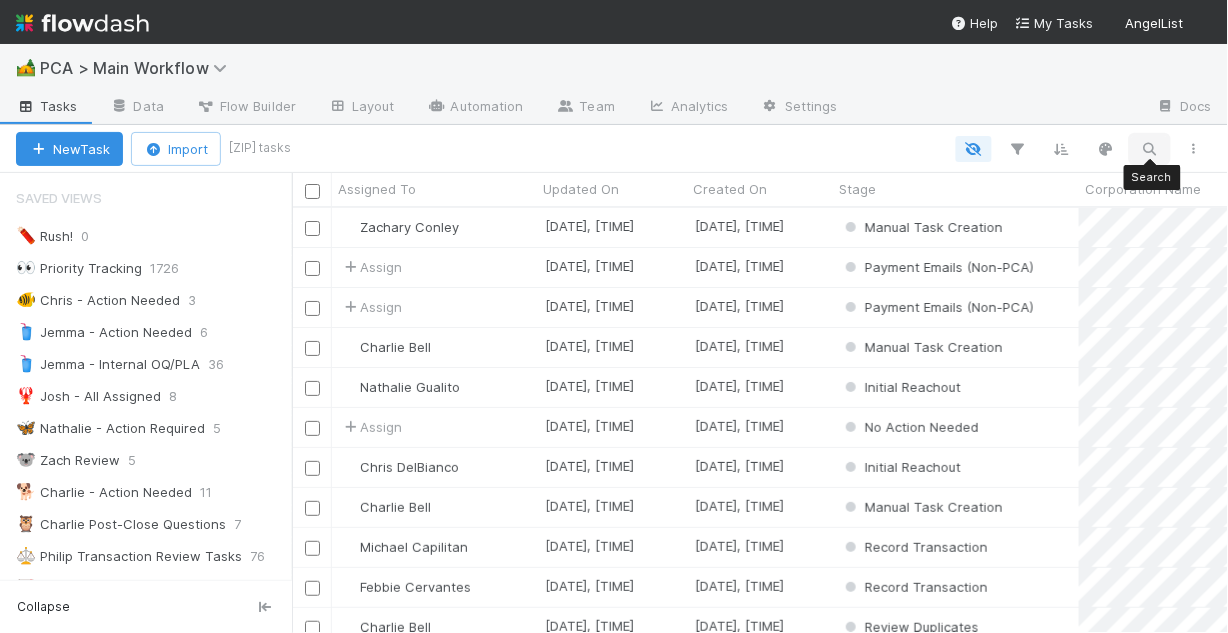 click at bounding box center (1150, 149) 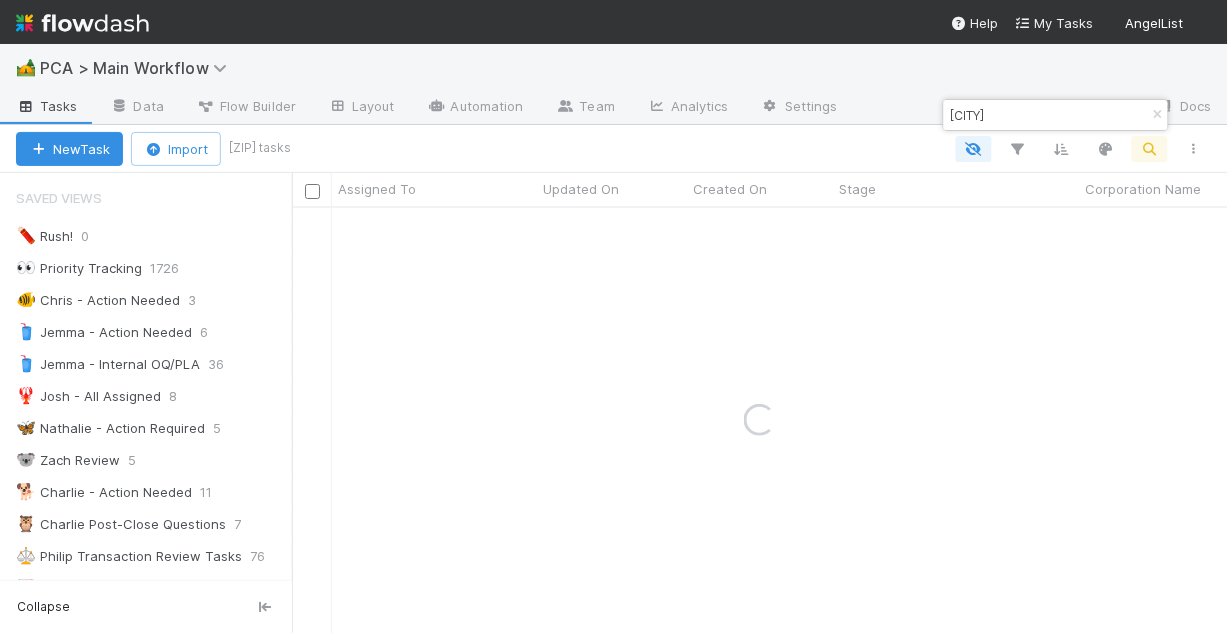 type on "Tupelo" 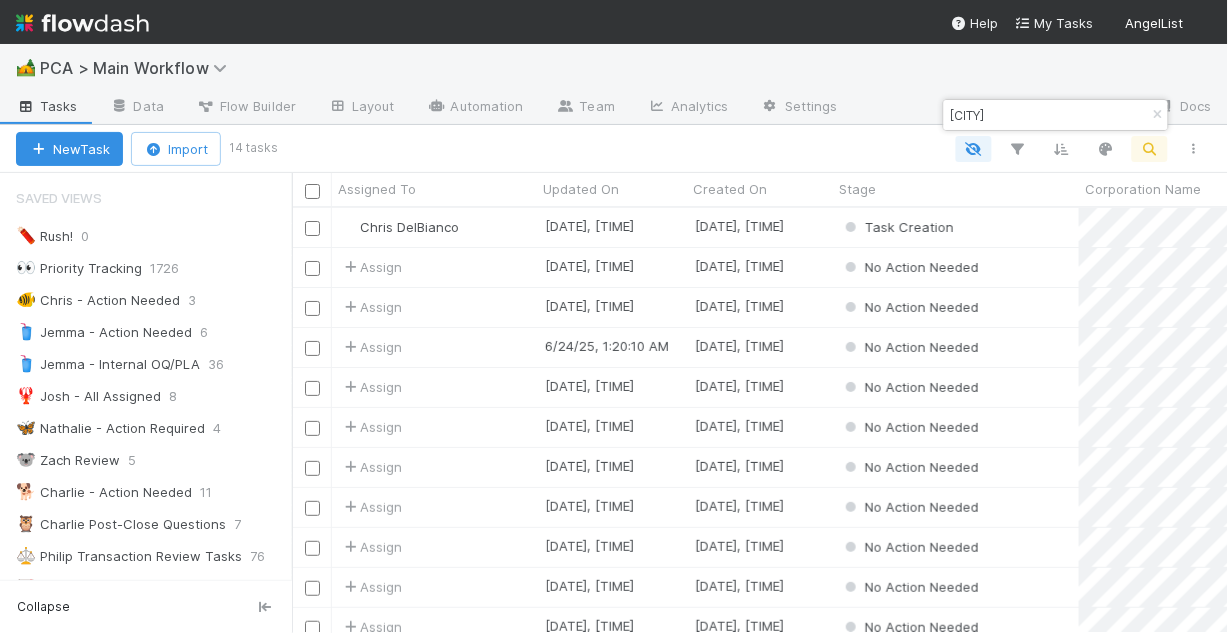 scroll, scrollTop: 412, scrollLeft: 924, axis: both 